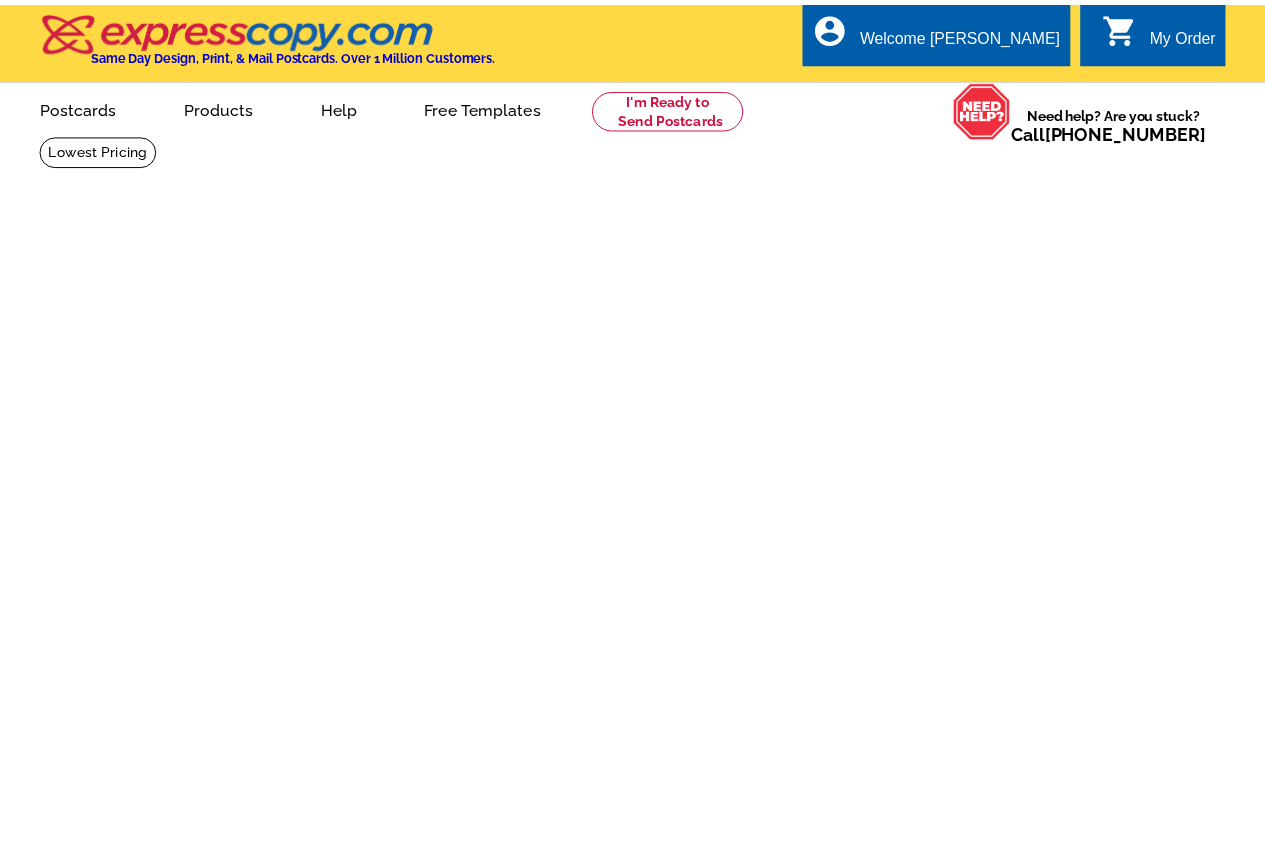 scroll, scrollTop: 0, scrollLeft: 0, axis: both 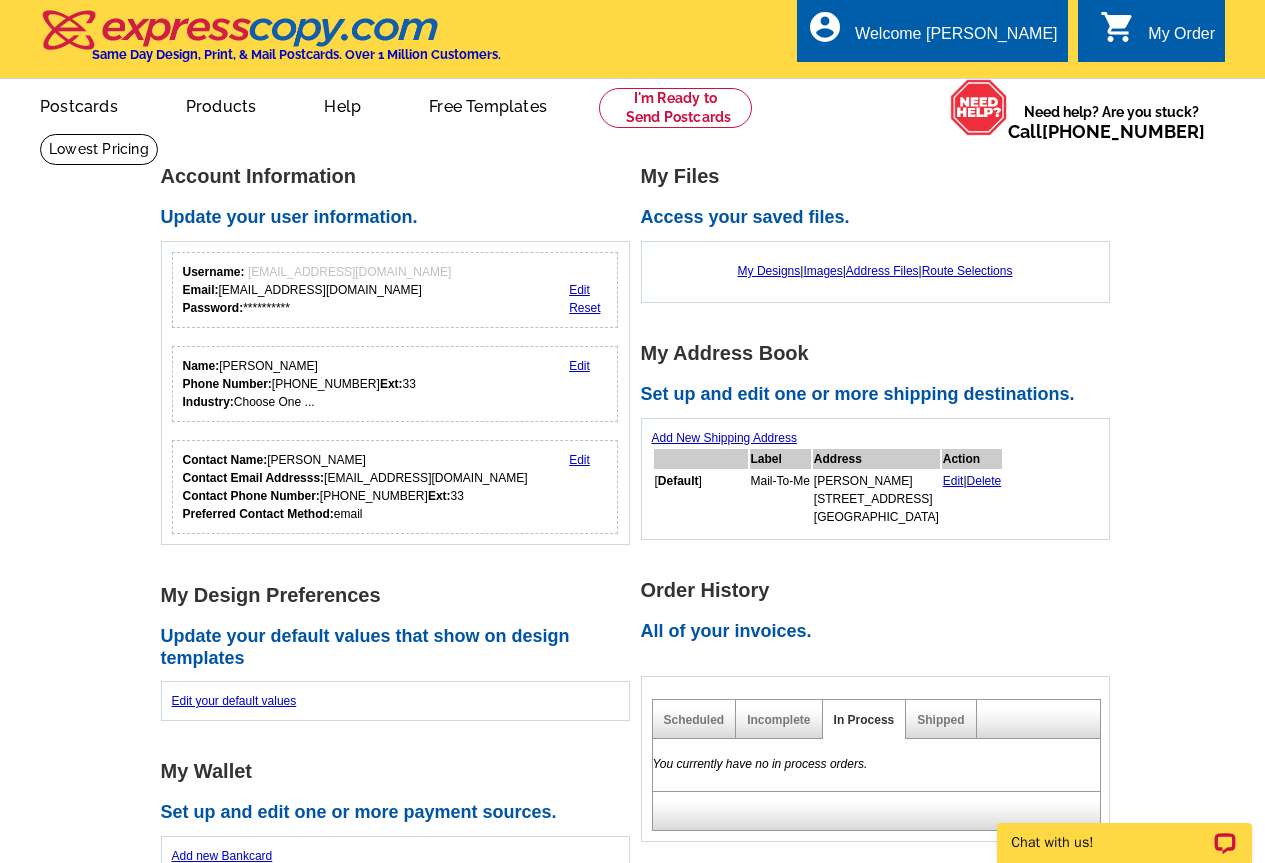 click on "My Designs  |
Images  |
Address Files
|  Route Selections" at bounding box center (875, 271) 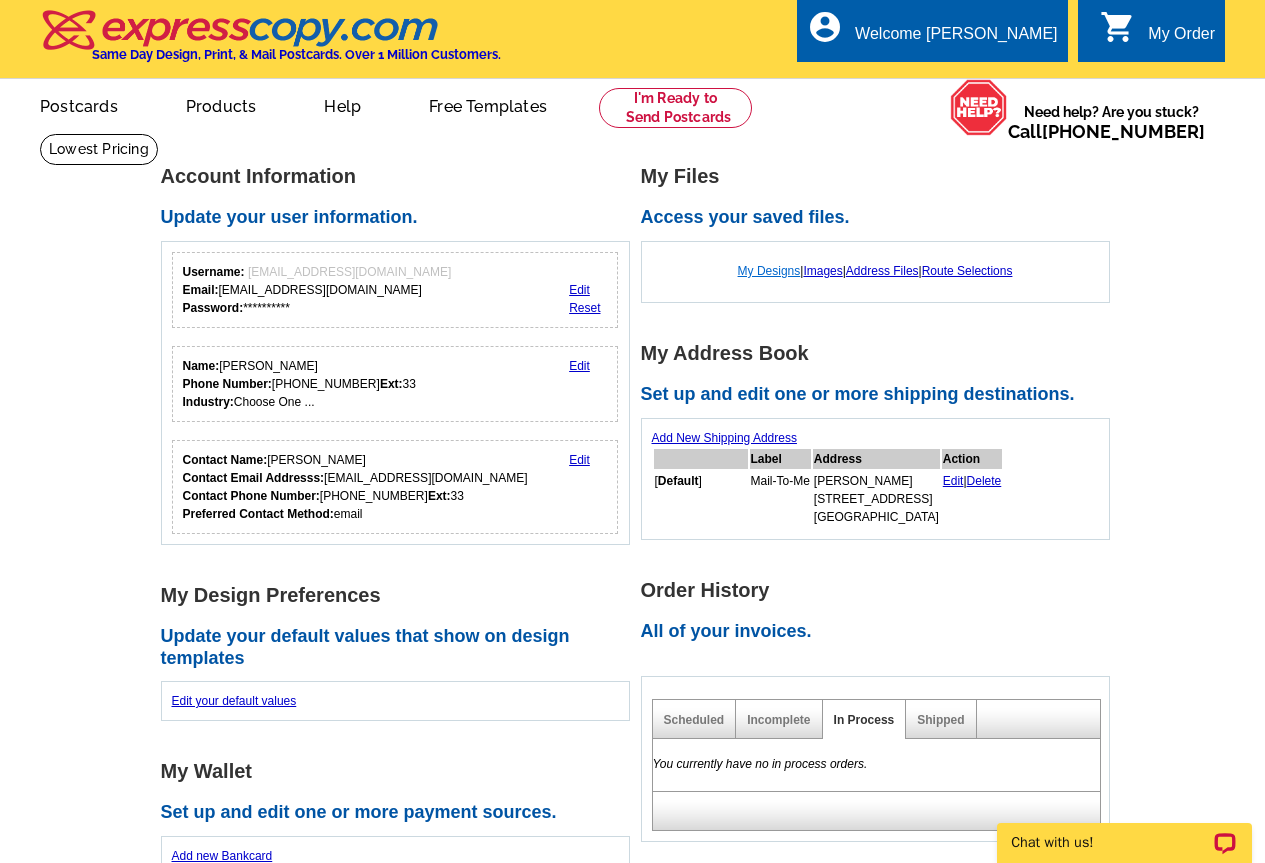 click on "My Designs" at bounding box center (769, 271) 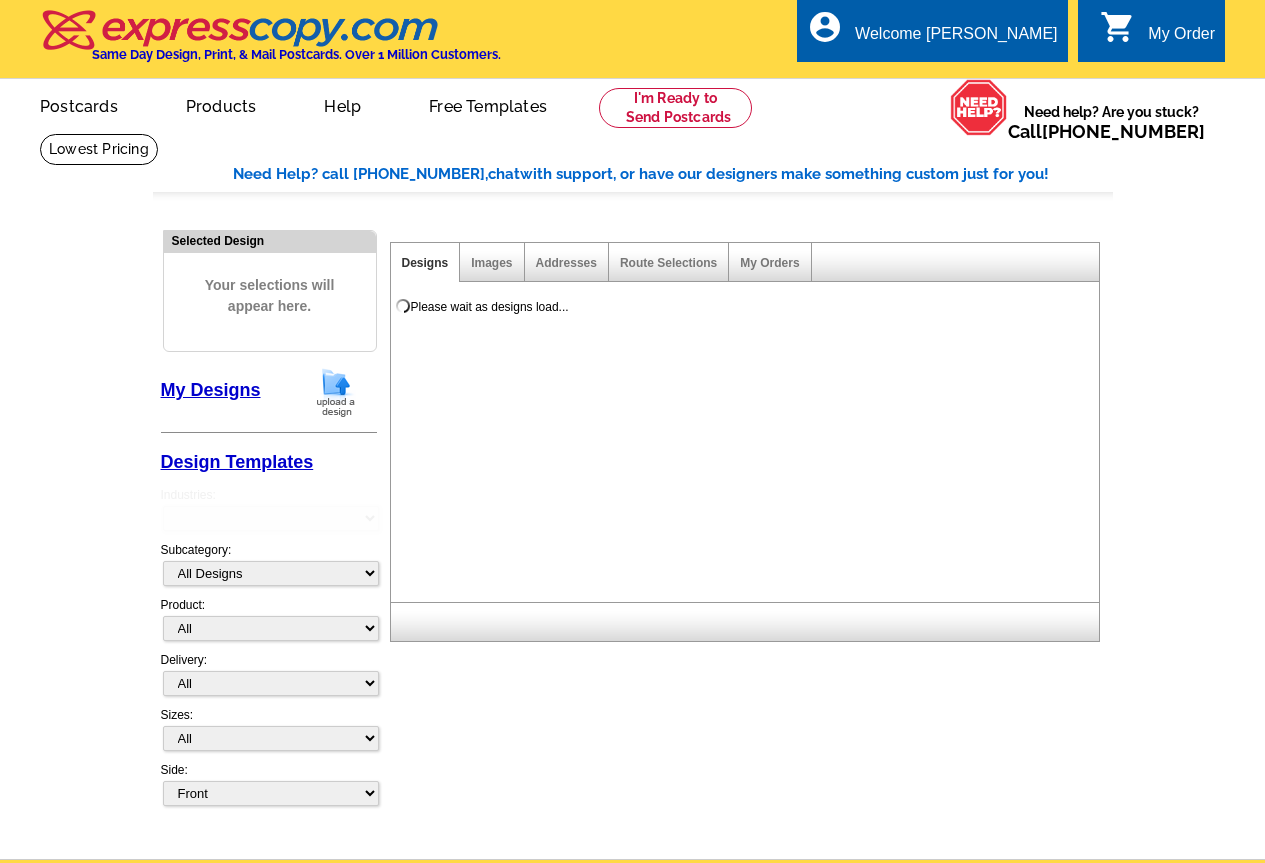 scroll, scrollTop: 0, scrollLeft: 0, axis: both 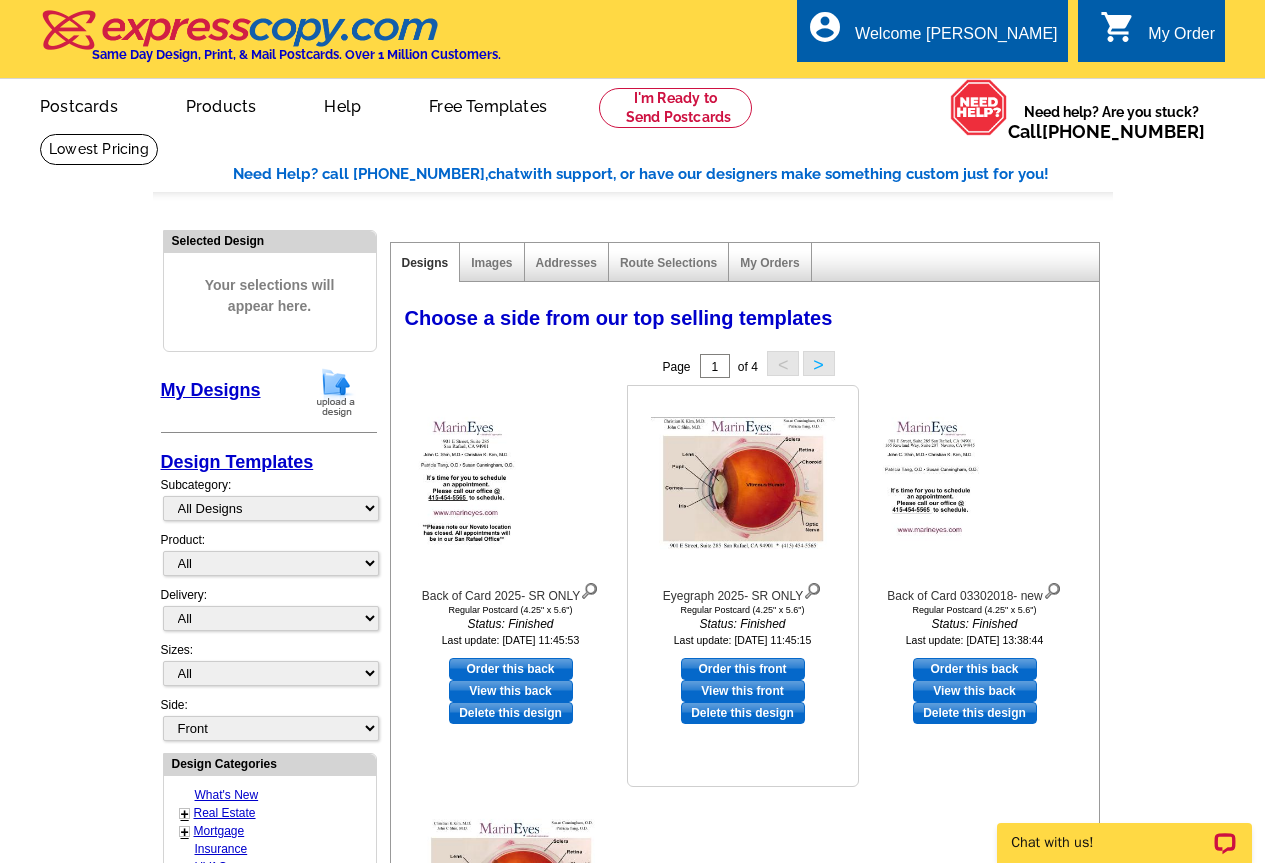 click on "Order this front" at bounding box center (743, 669) 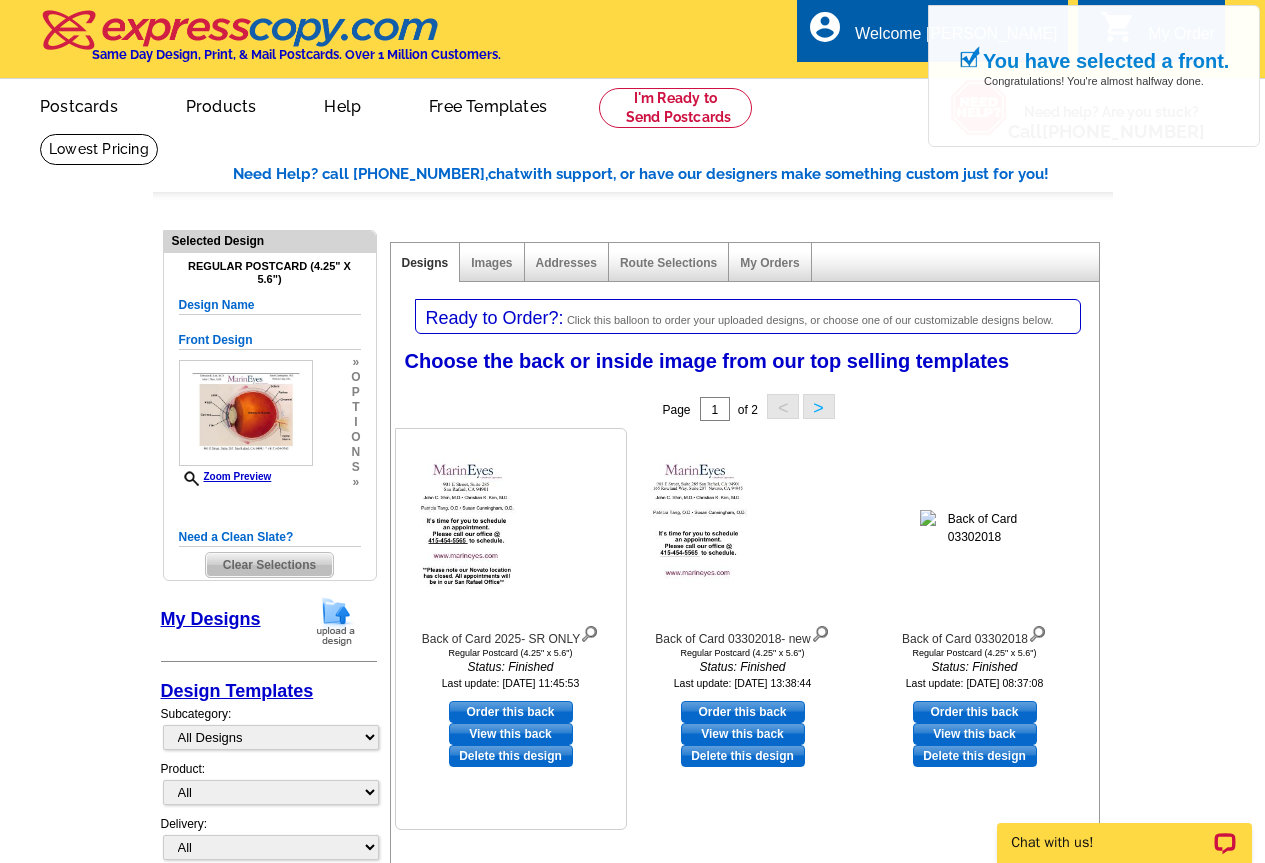 click on "Order this back" at bounding box center (511, 712) 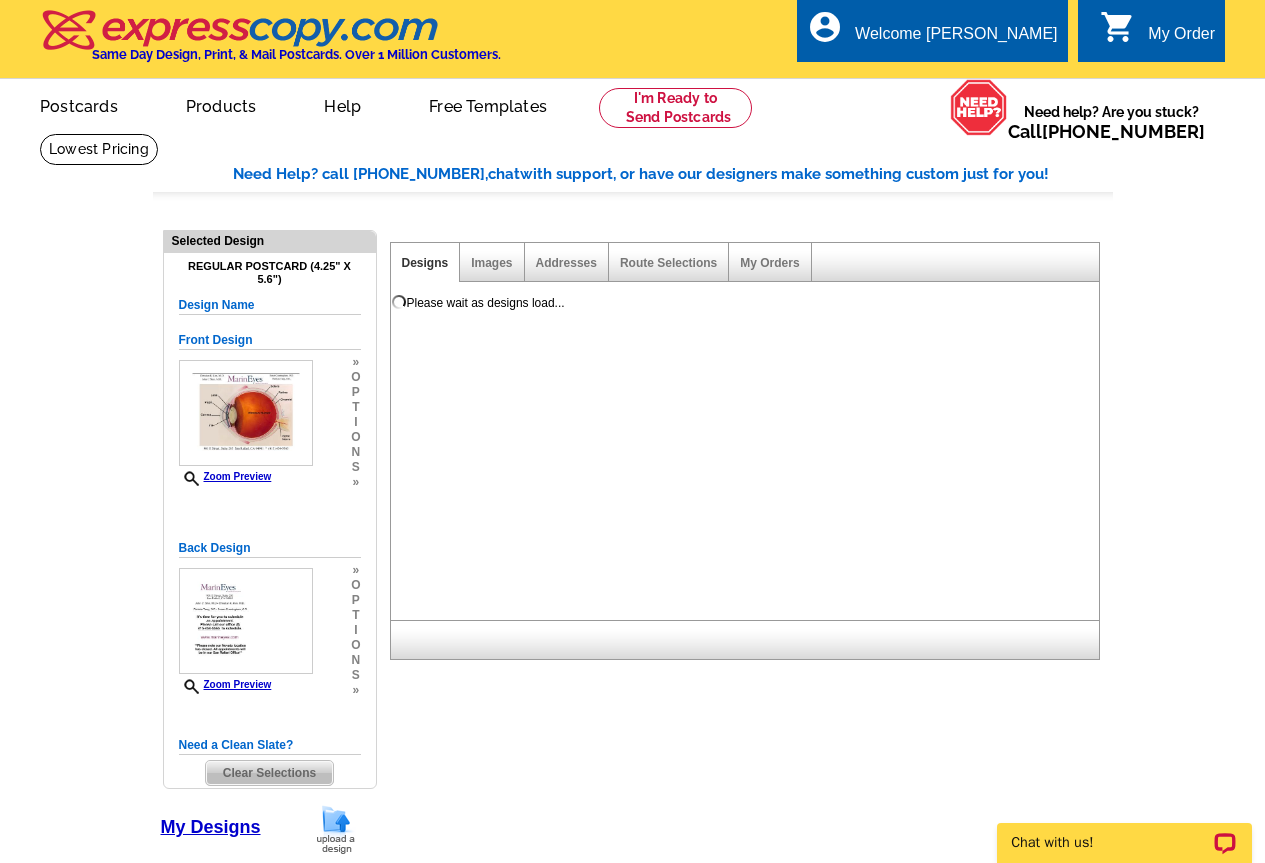 scroll, scrollTop: 0, scrollLeft: 0, axis: both 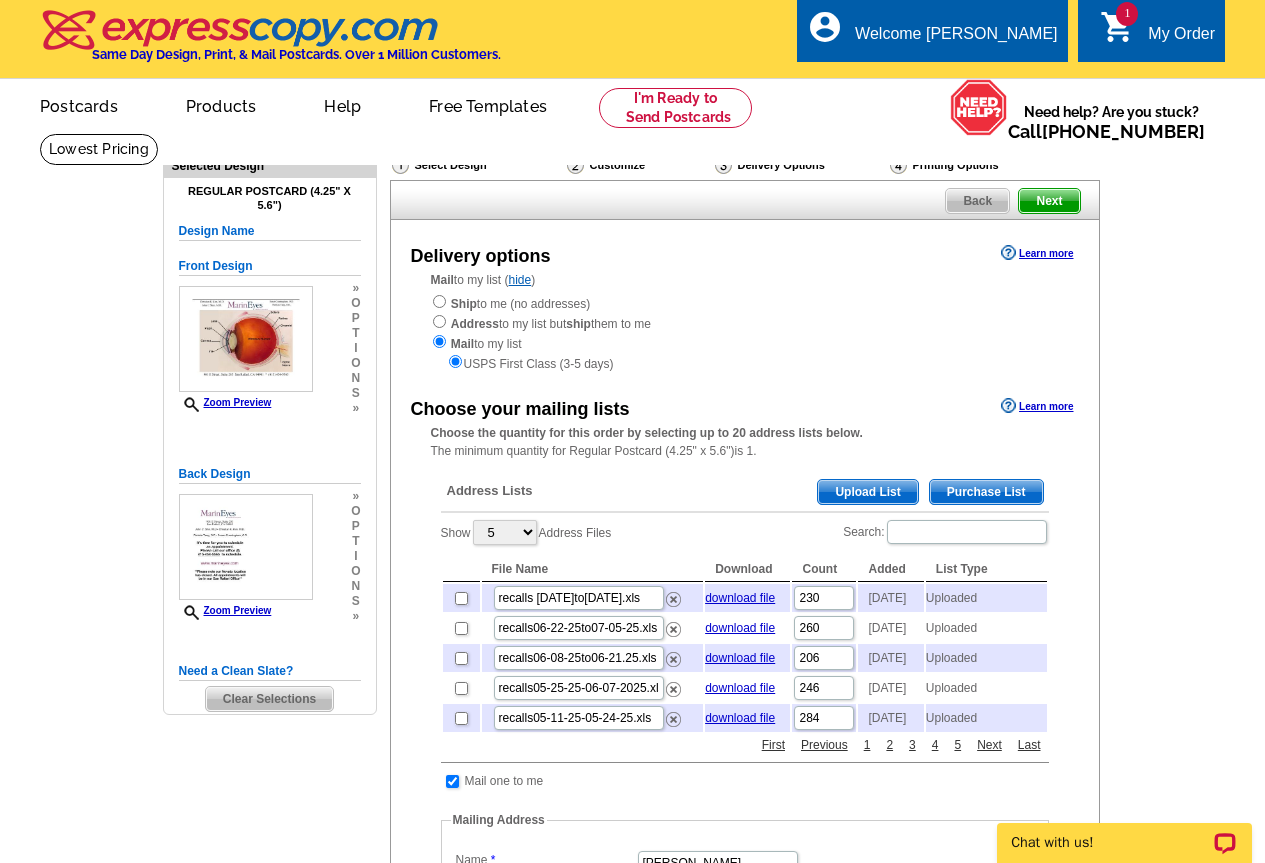 click on "Upload List" at bounding box center [867, 492] 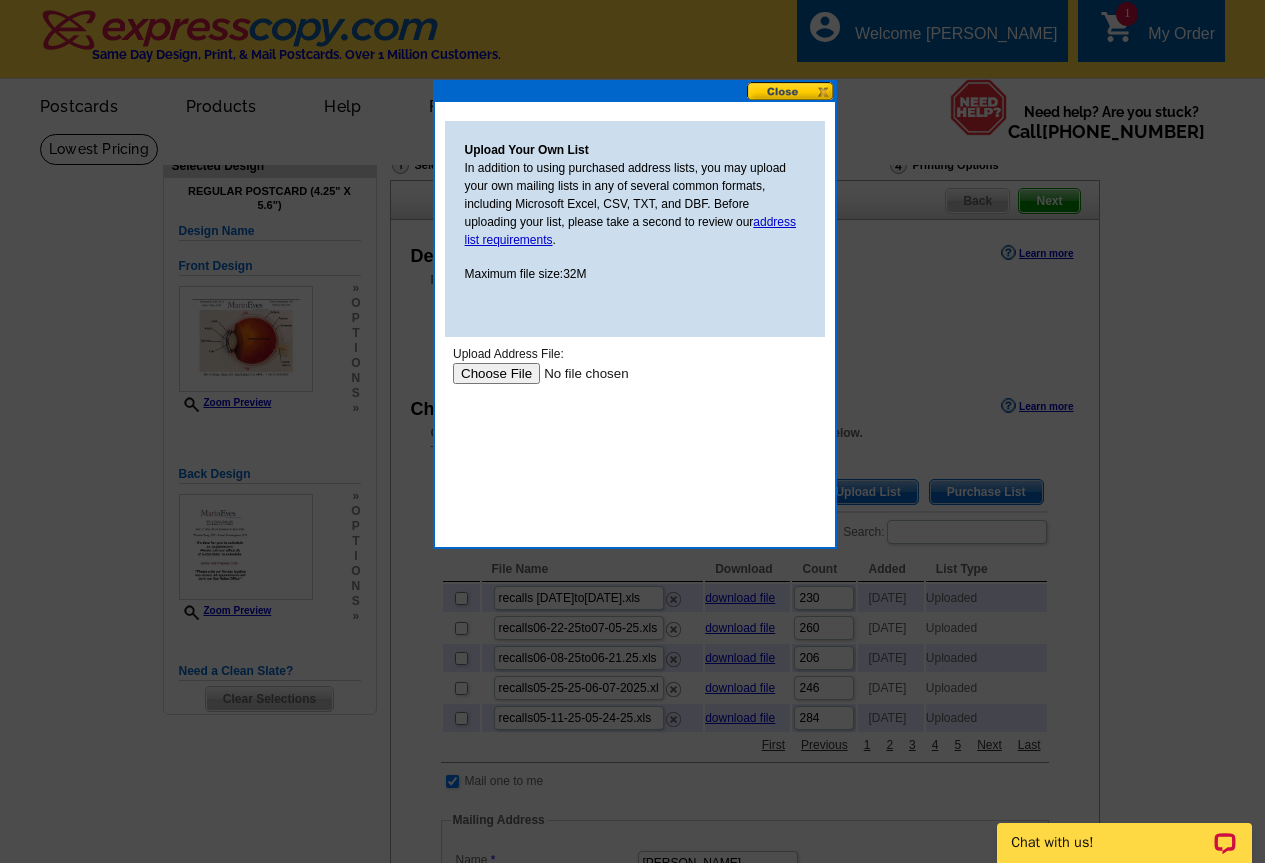 scroll, scrollTop: 0, scrollLeft: 0, axis: both 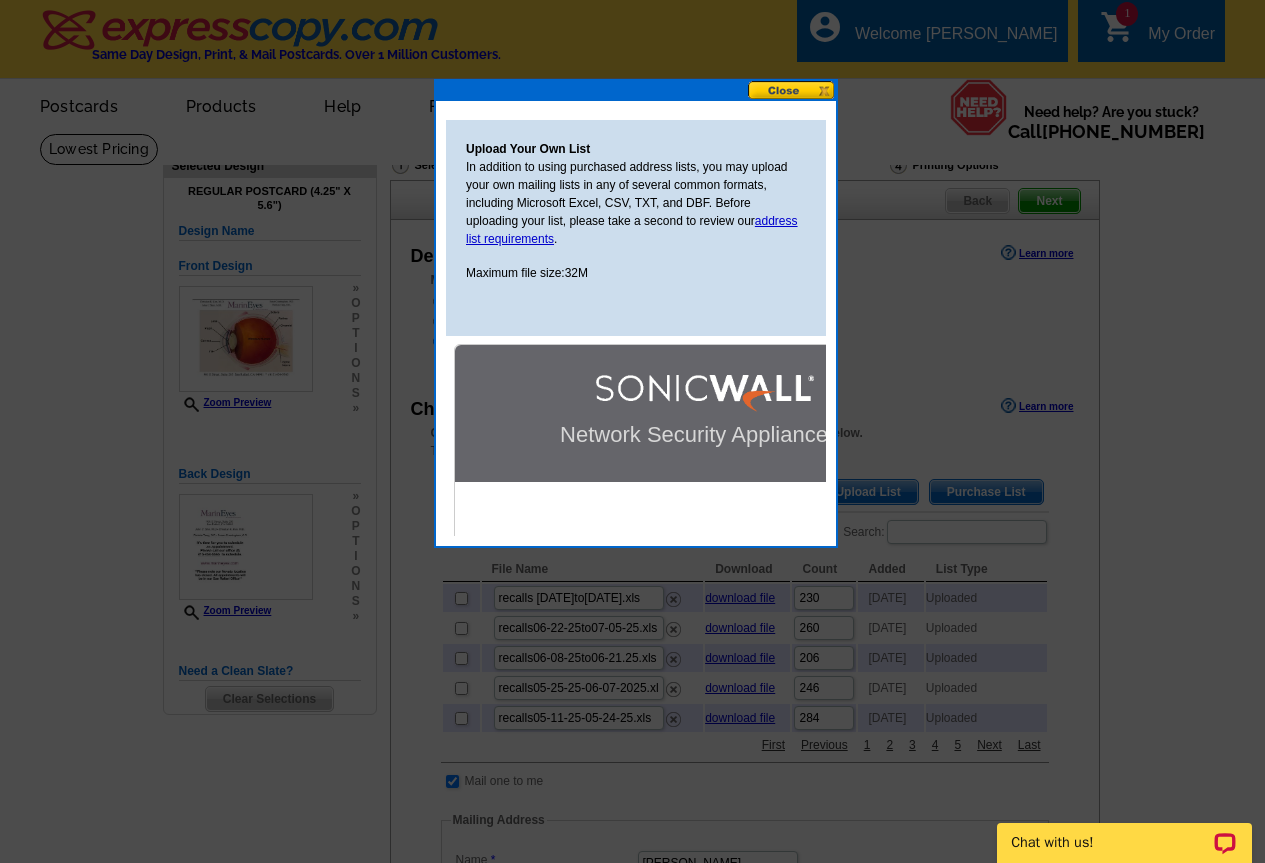 click at bounding box center [792, 90] 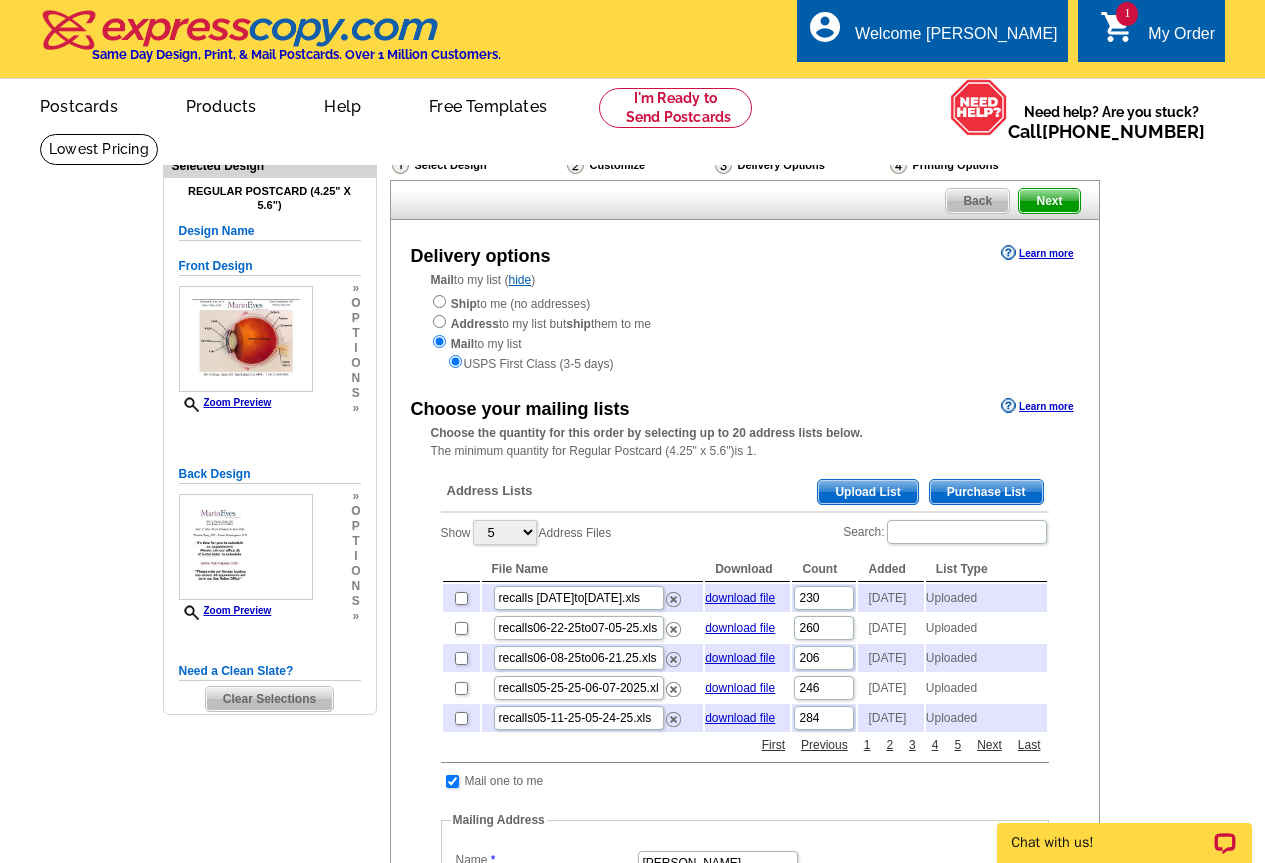 click on "Upload List" at bounding box center (867, 492) 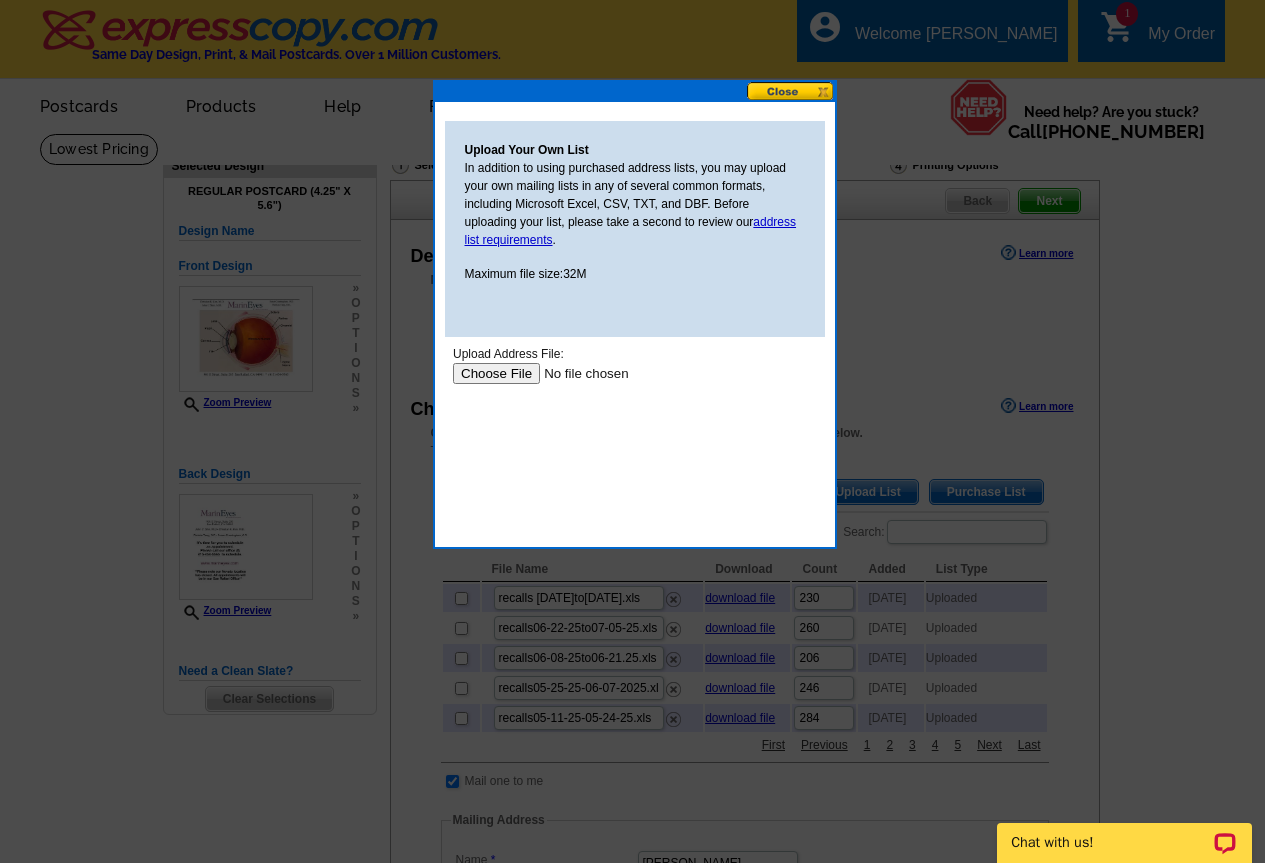scroll, scrollTop: 0, scrollLeft: 0, axis: both 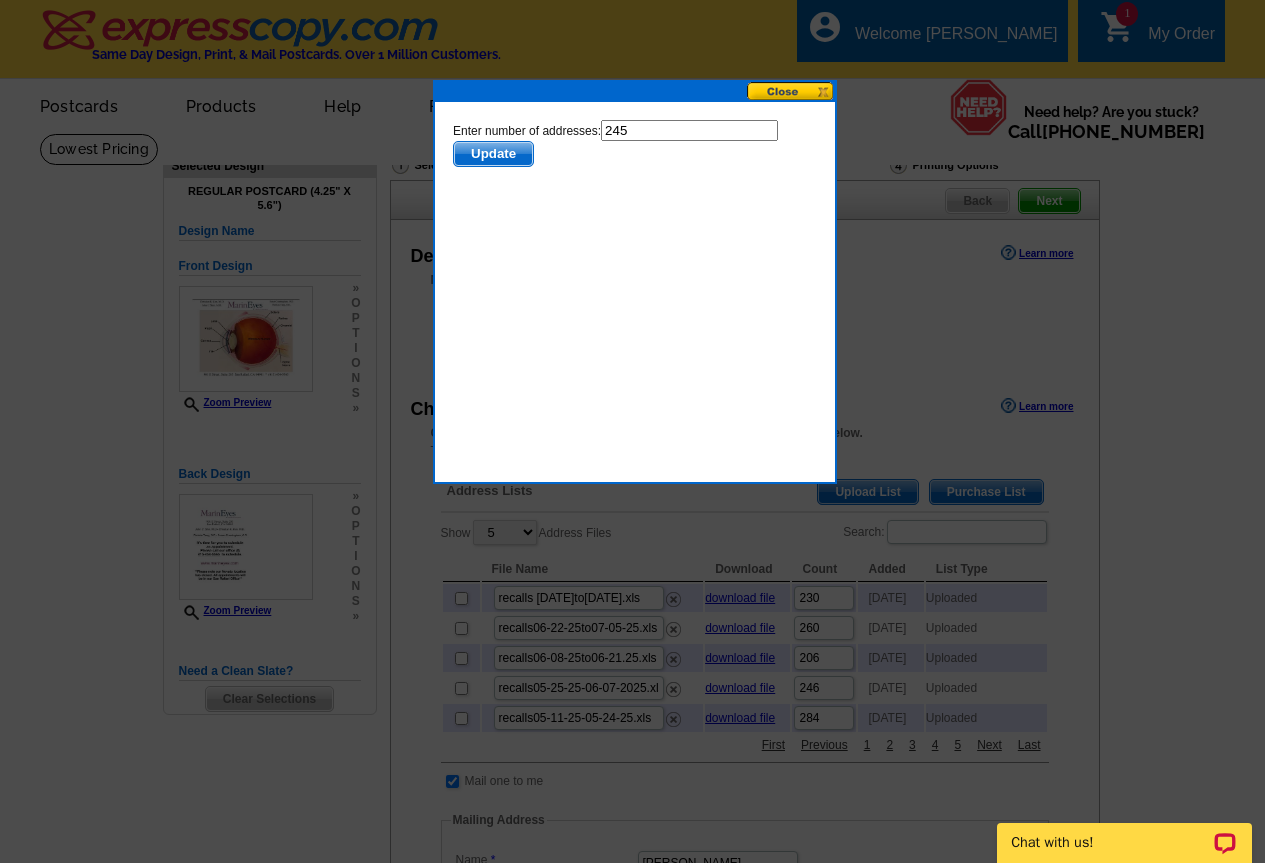 click on "Update" at bounding box center (492, 154) 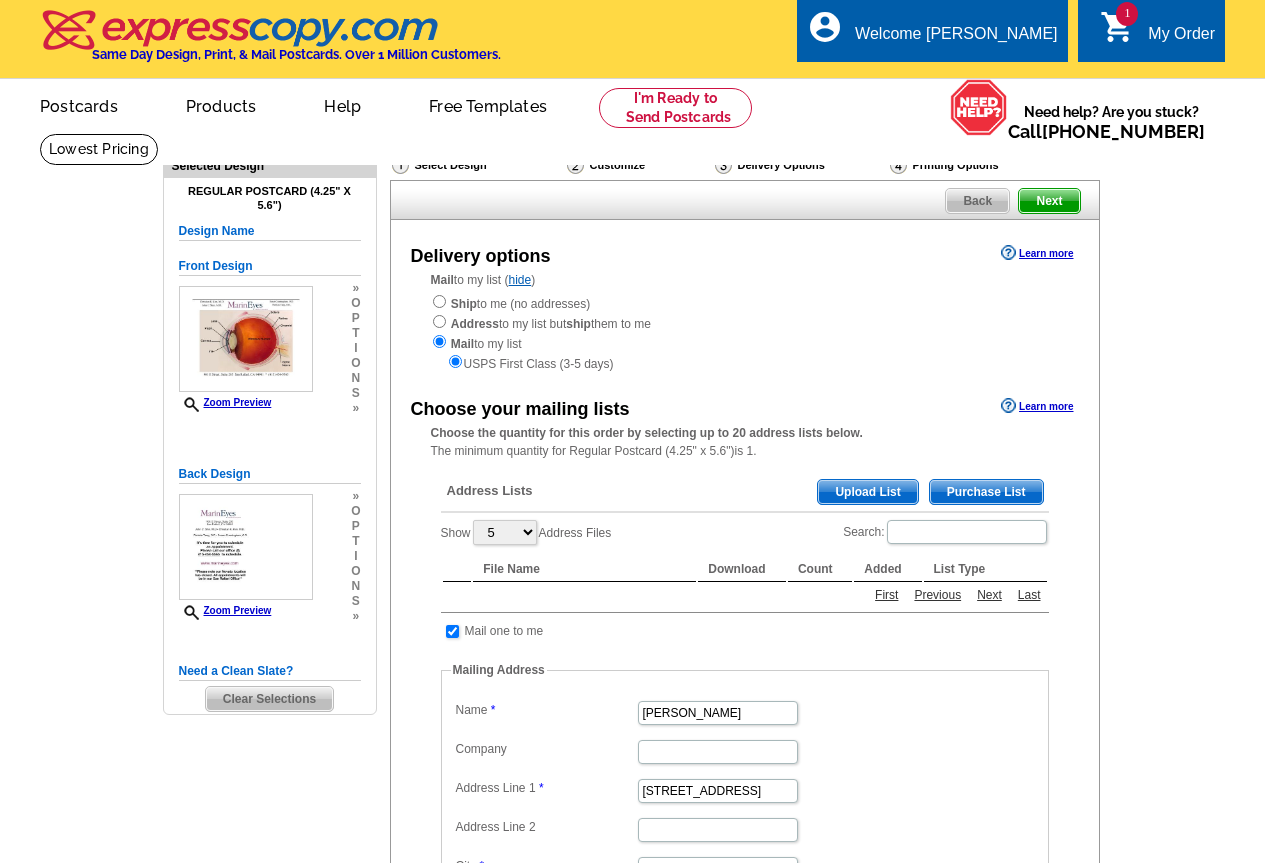 scroll, scrollTop: 0, scrollLeft: 0, axis: both 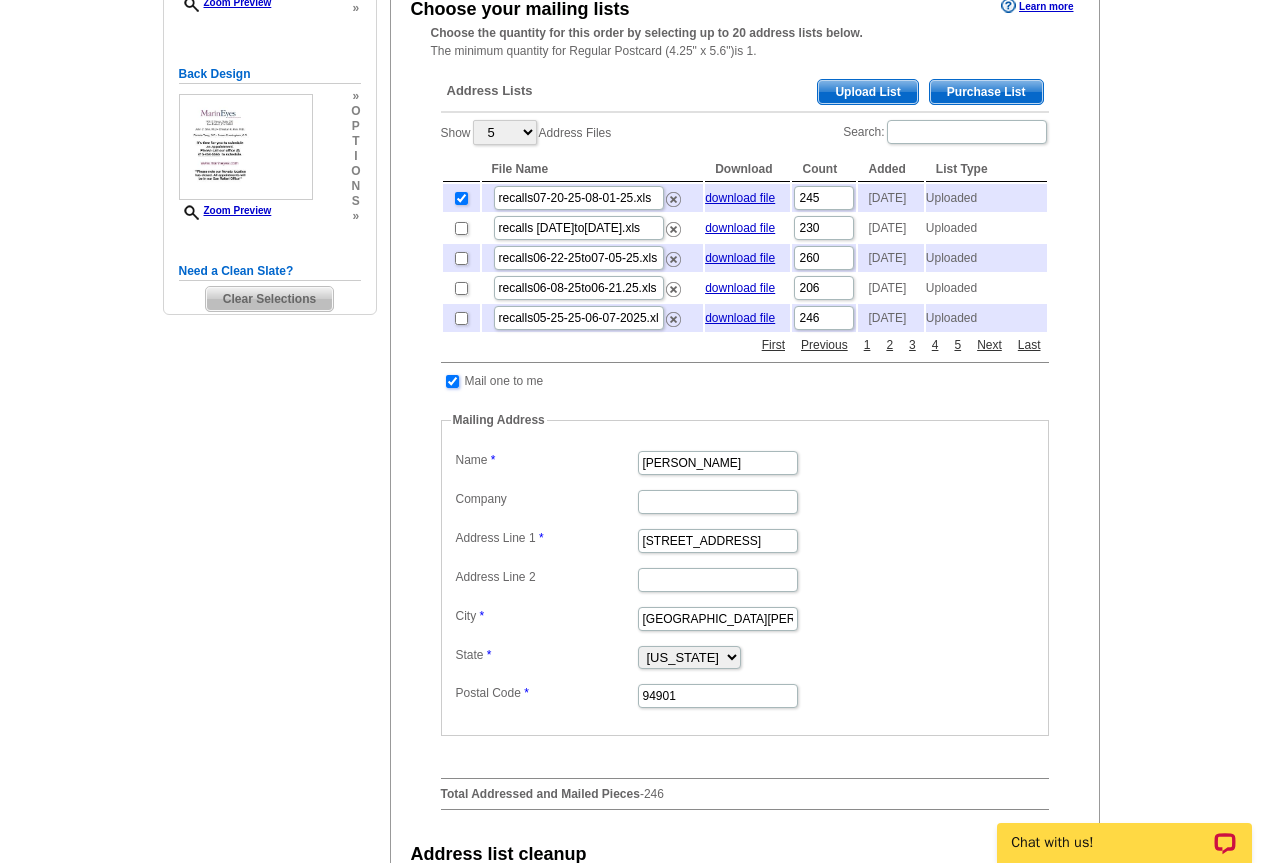 click at bounding box center [452, 381] 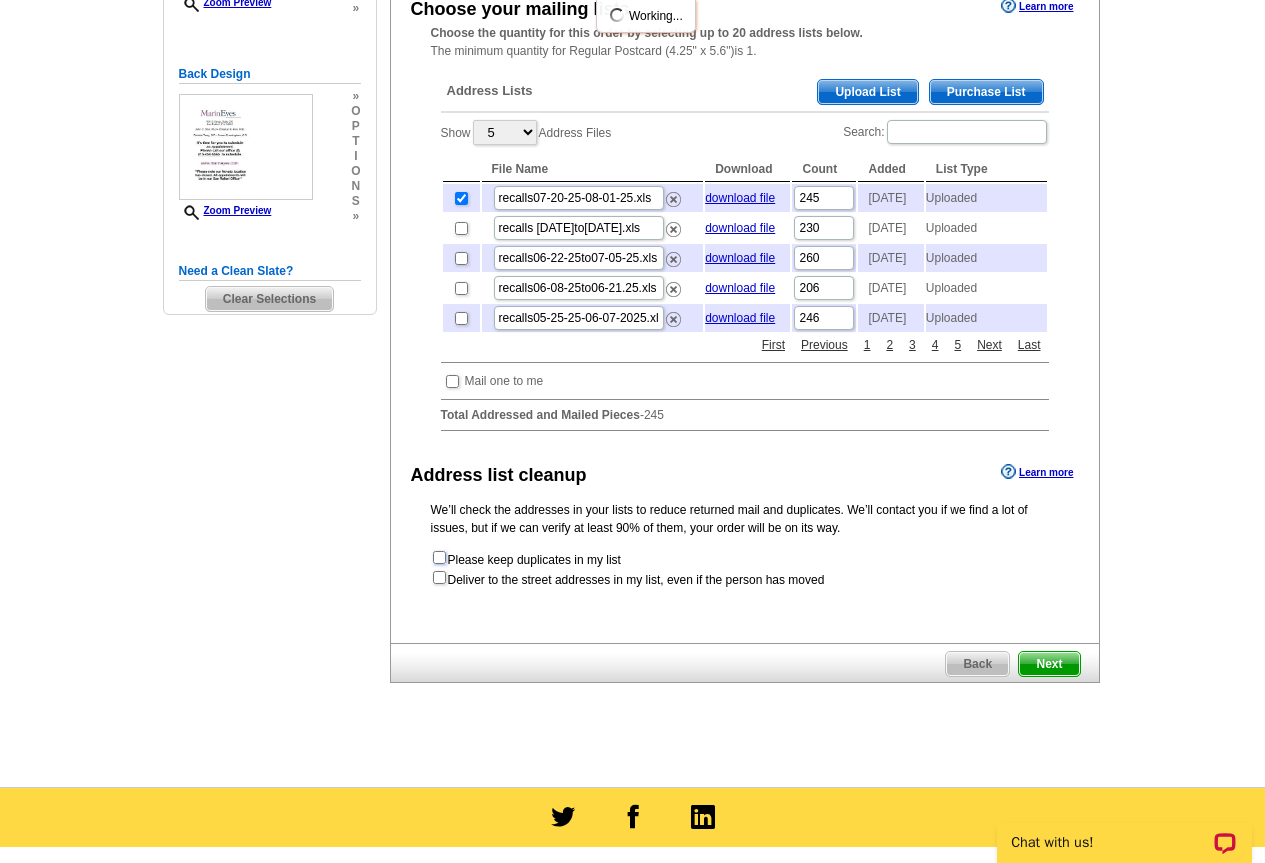 click at bounding box center [439, 557] 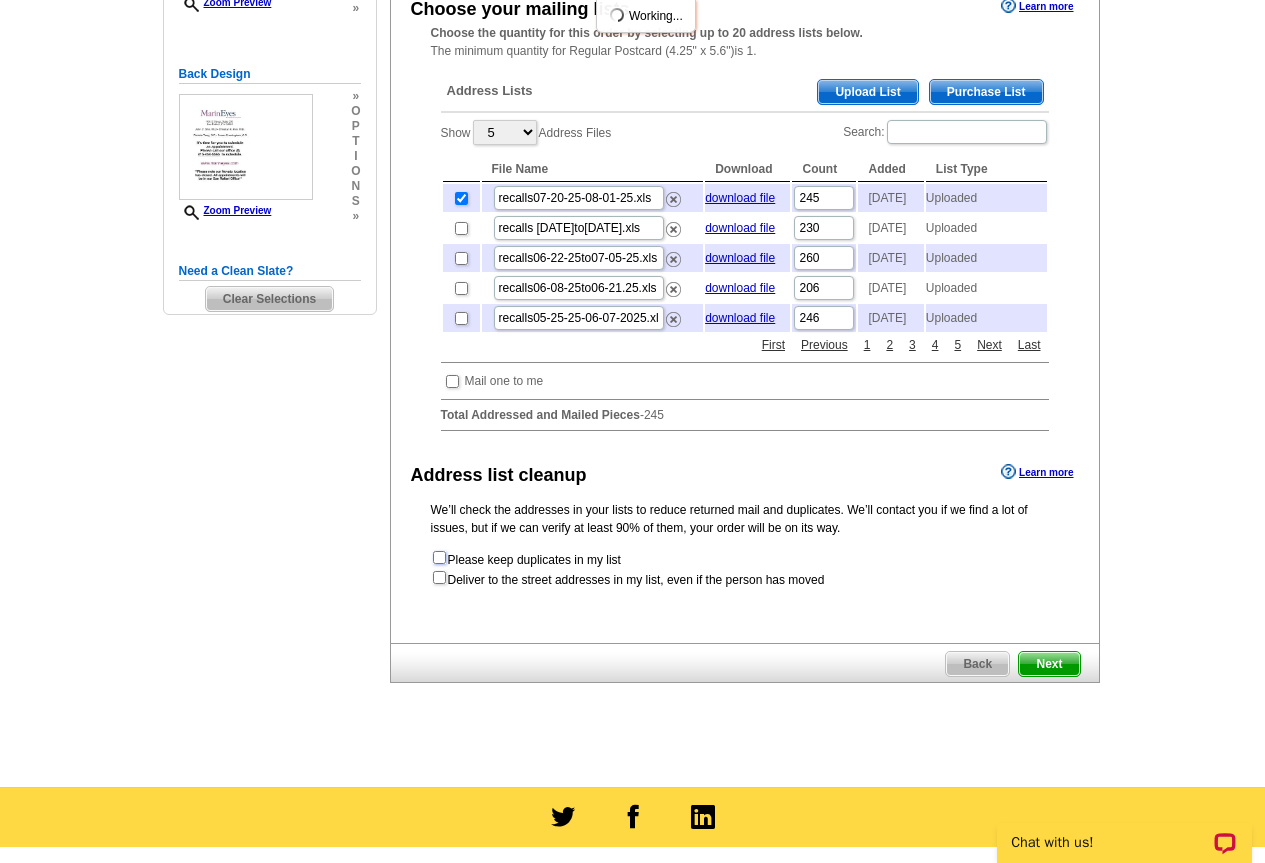 checkbox on "true" 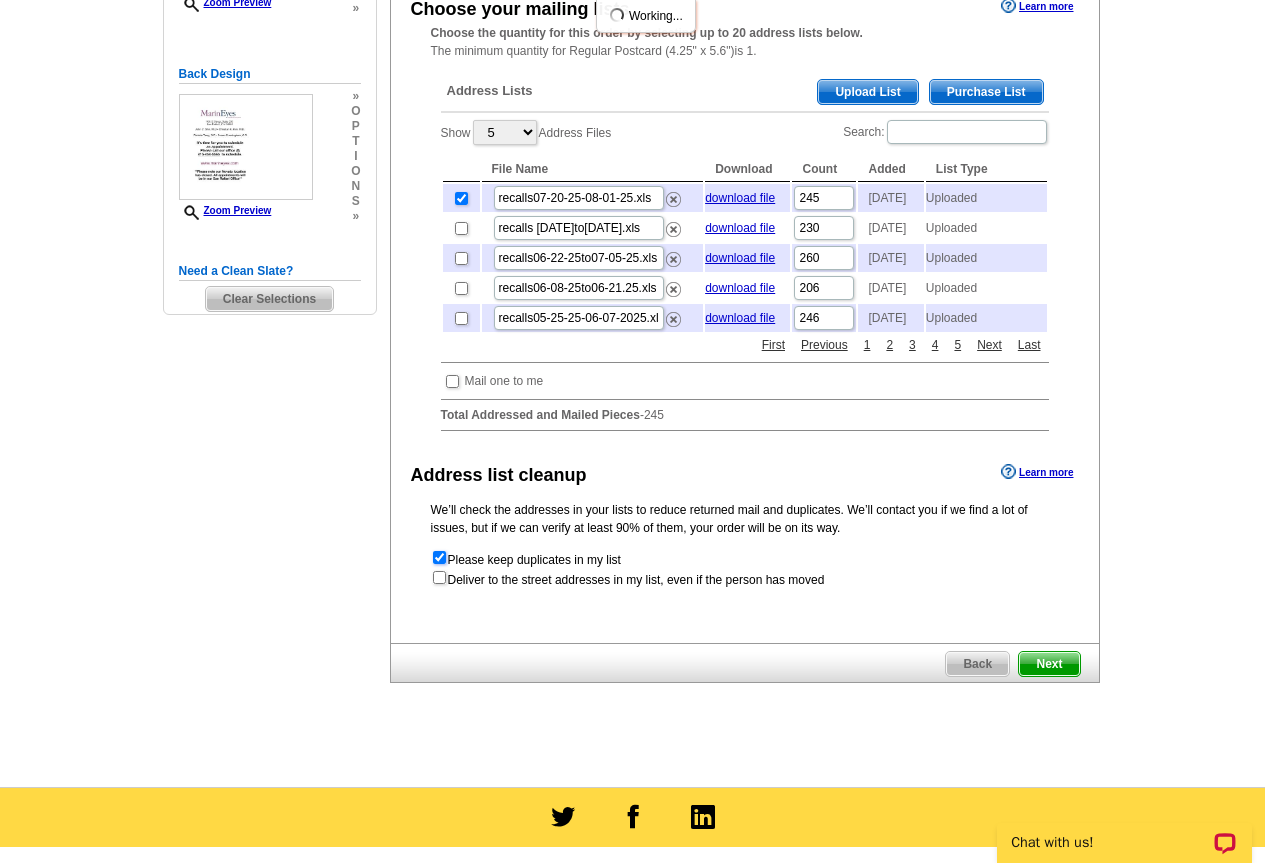 scroll, scrollTop: 0, scrollLeft: 0, axis: both 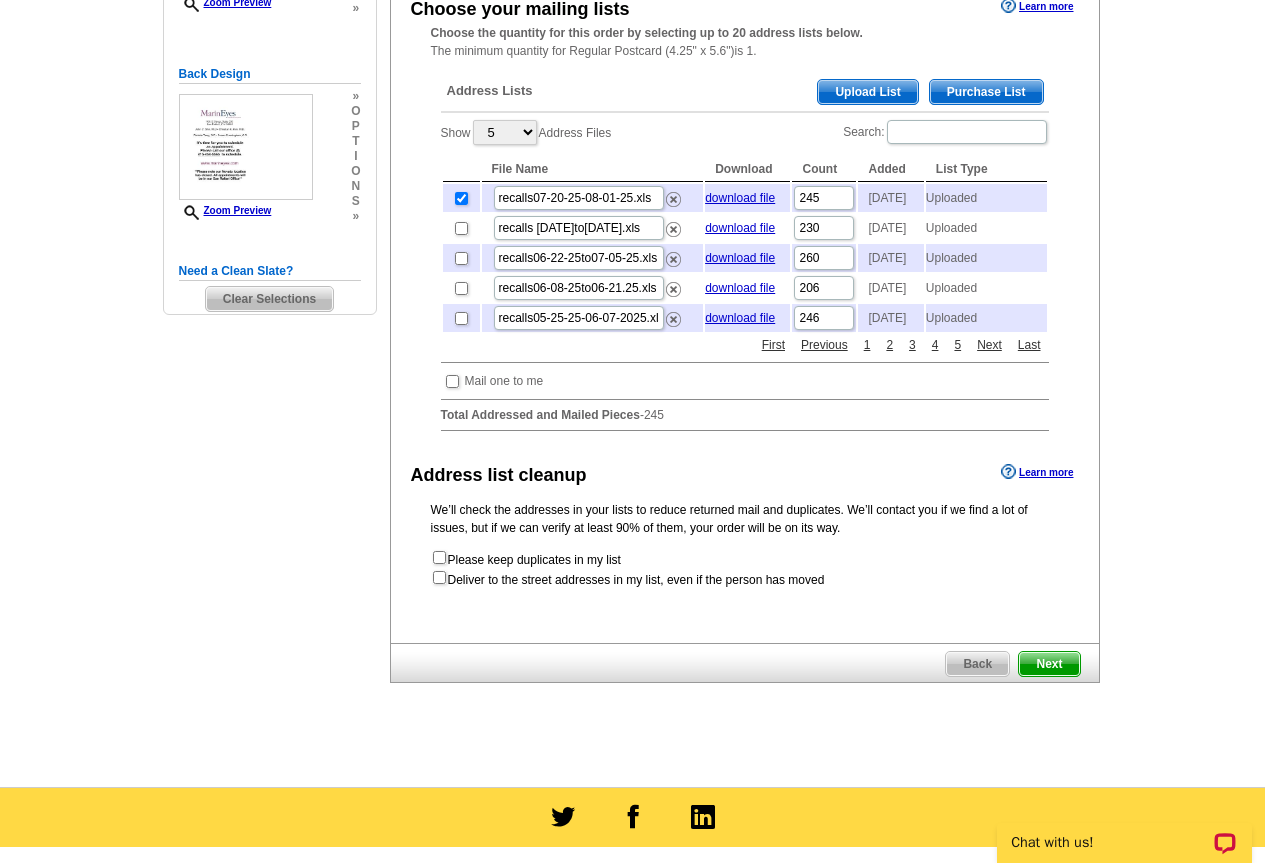 click on "Next" at bounding box center (1049, 664) 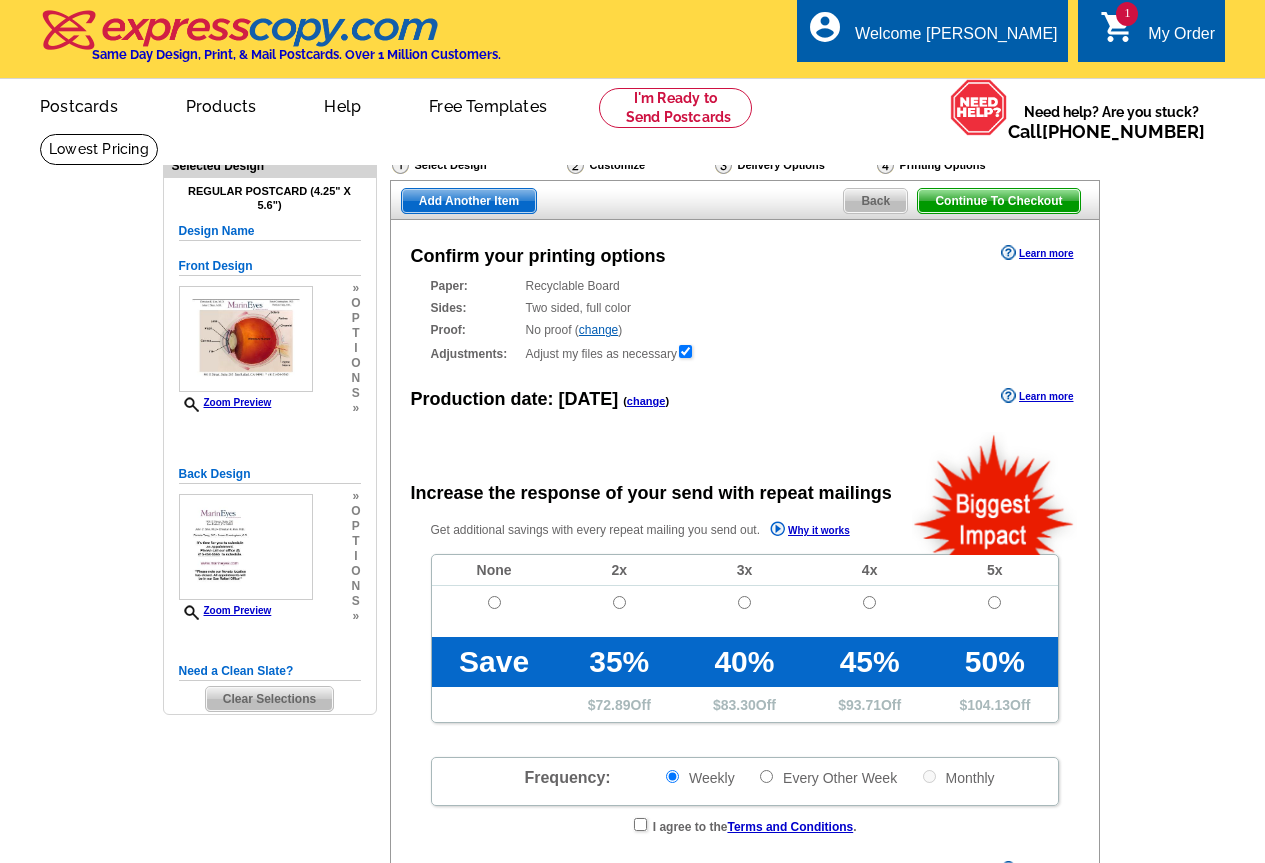 scroll, scrollTop: 0, scrollLeft: 0, axis: both 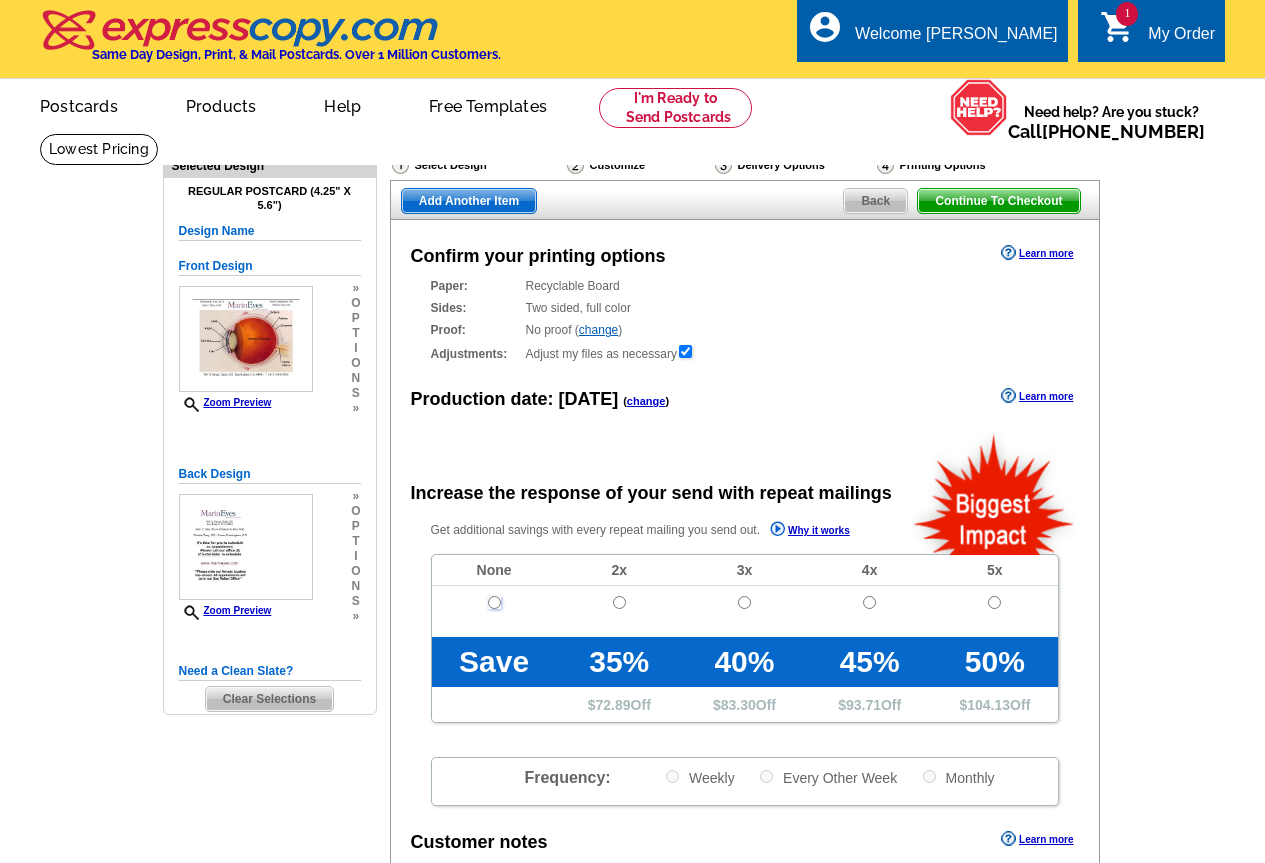click at bounding box center [494, 602] 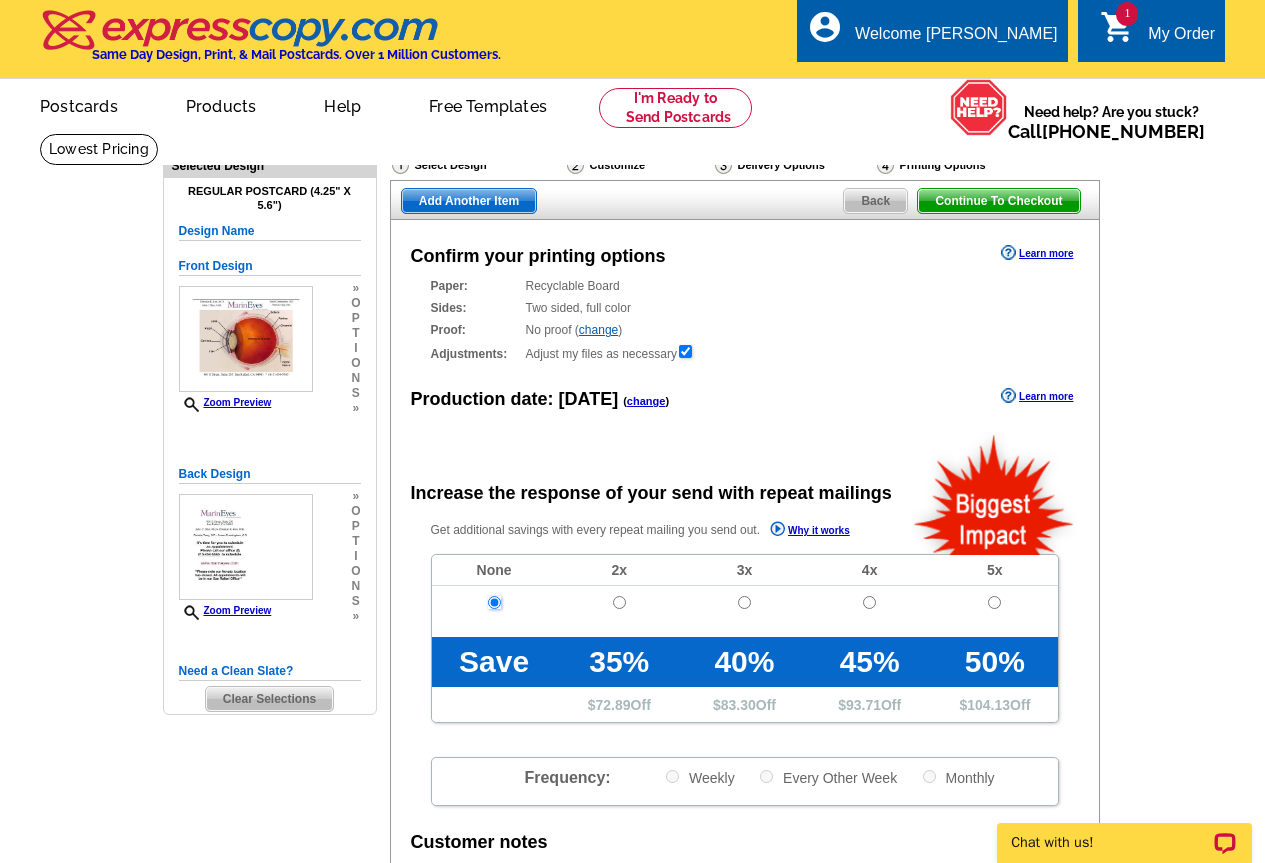 scroll, scrollTop: 0, scrollLeft: 0, axis: both 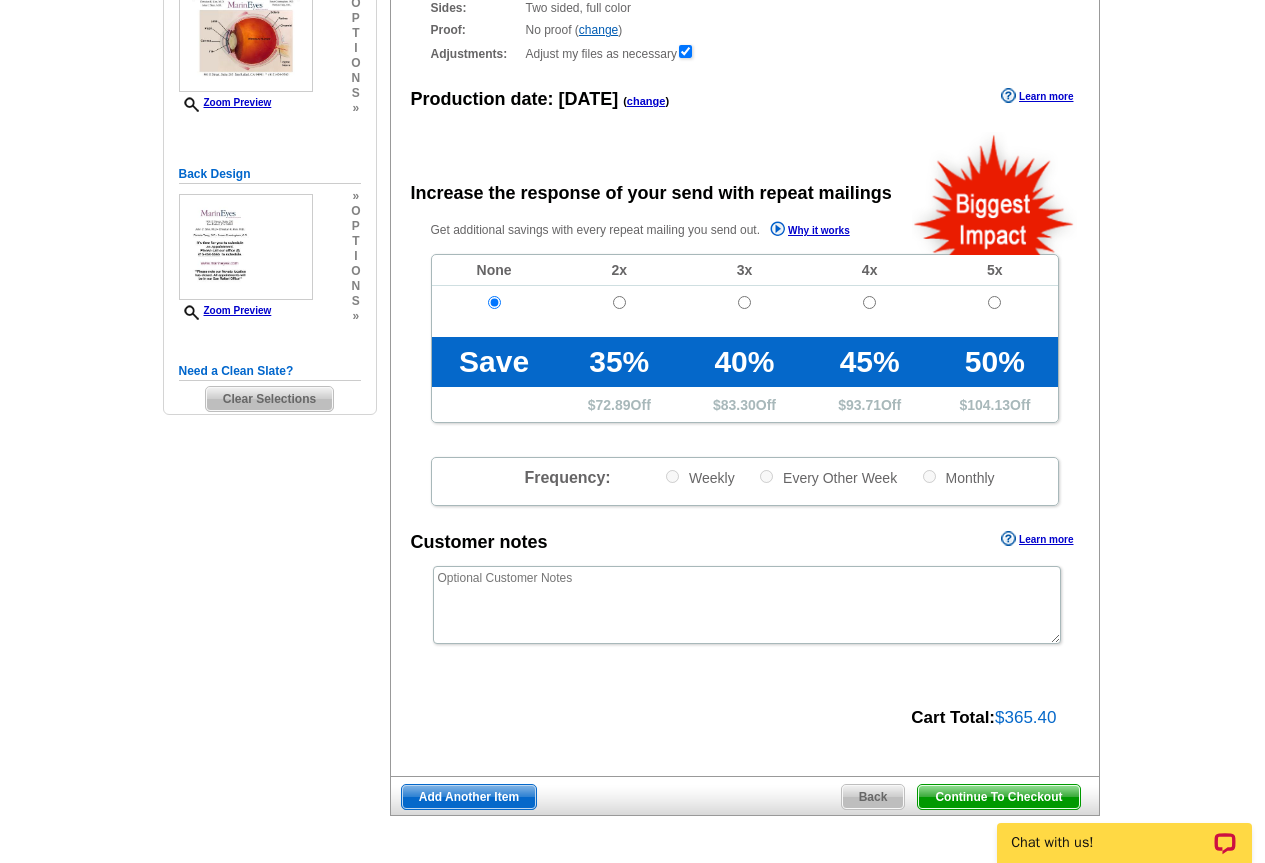 click on "Continue To Checkout" at bounding box center [998, 797] 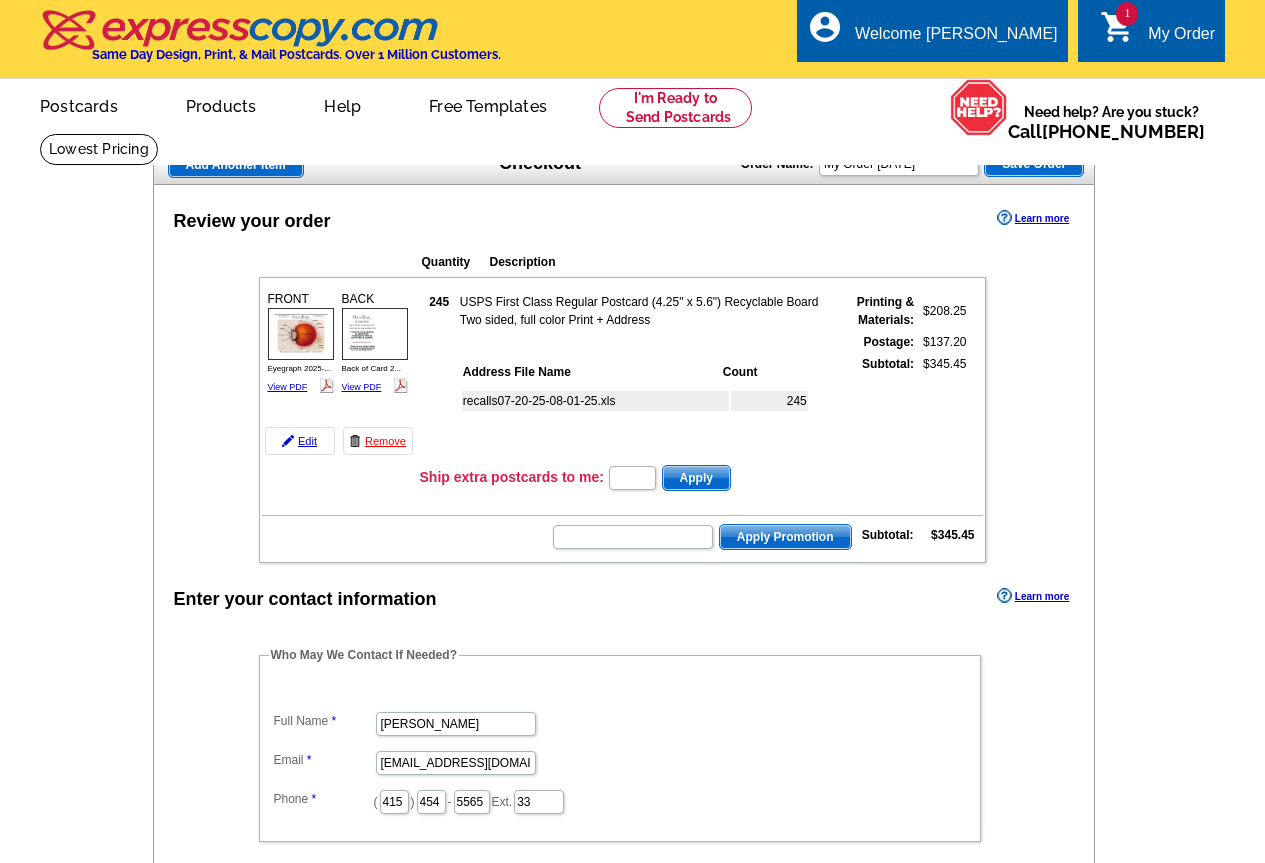 scroll, scrollTop: 0, scrollLeft: 0, axis: both 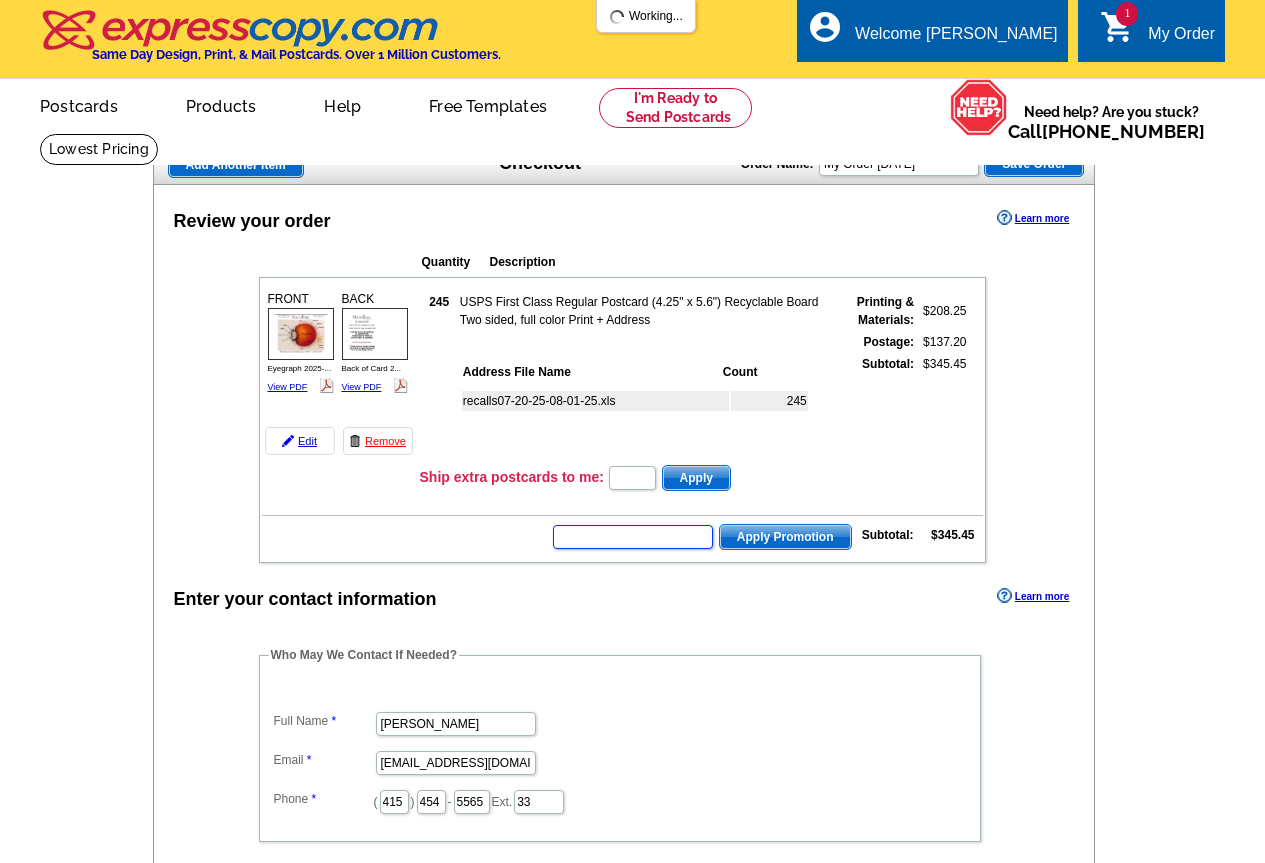 click at bounding box center (633, 537) 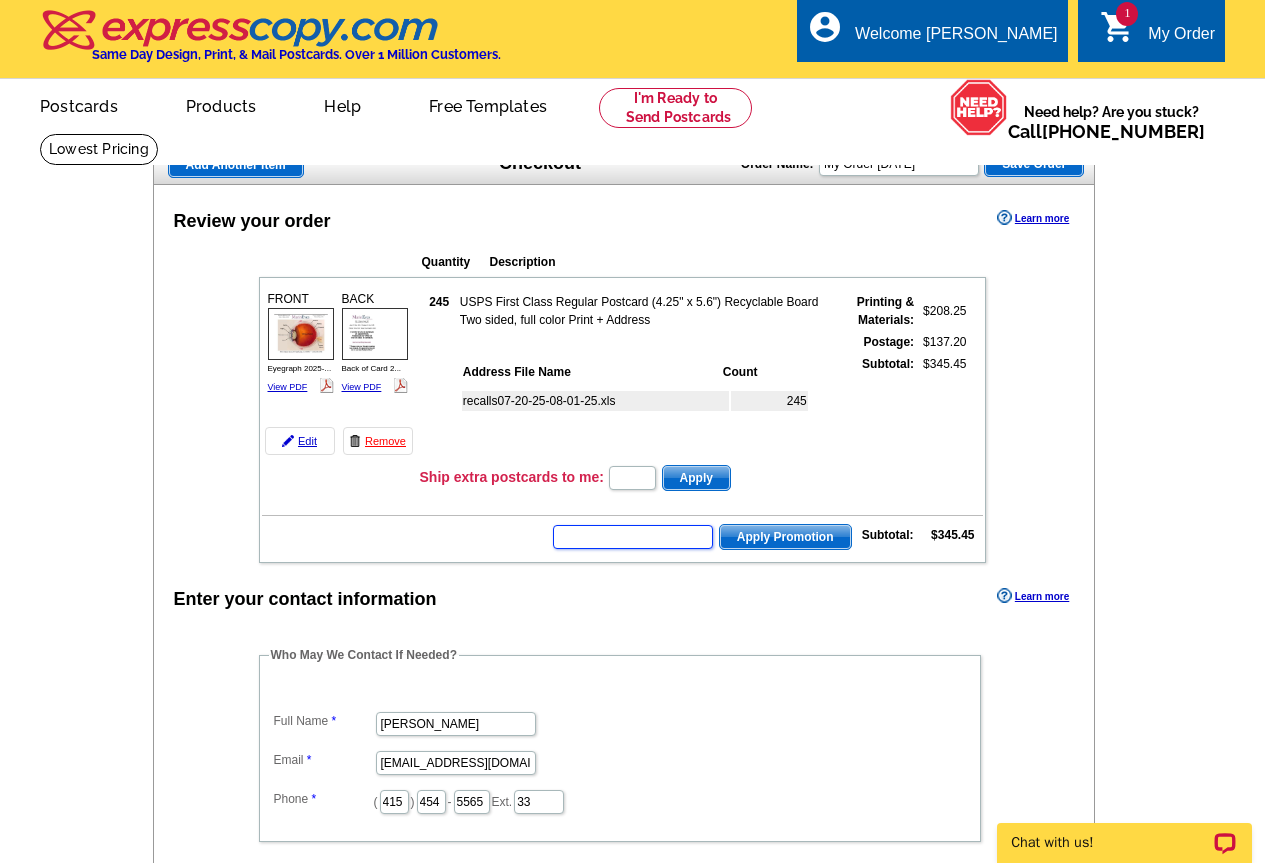scroll, scrollTop: 0, scrollLeft: 0, axis: both 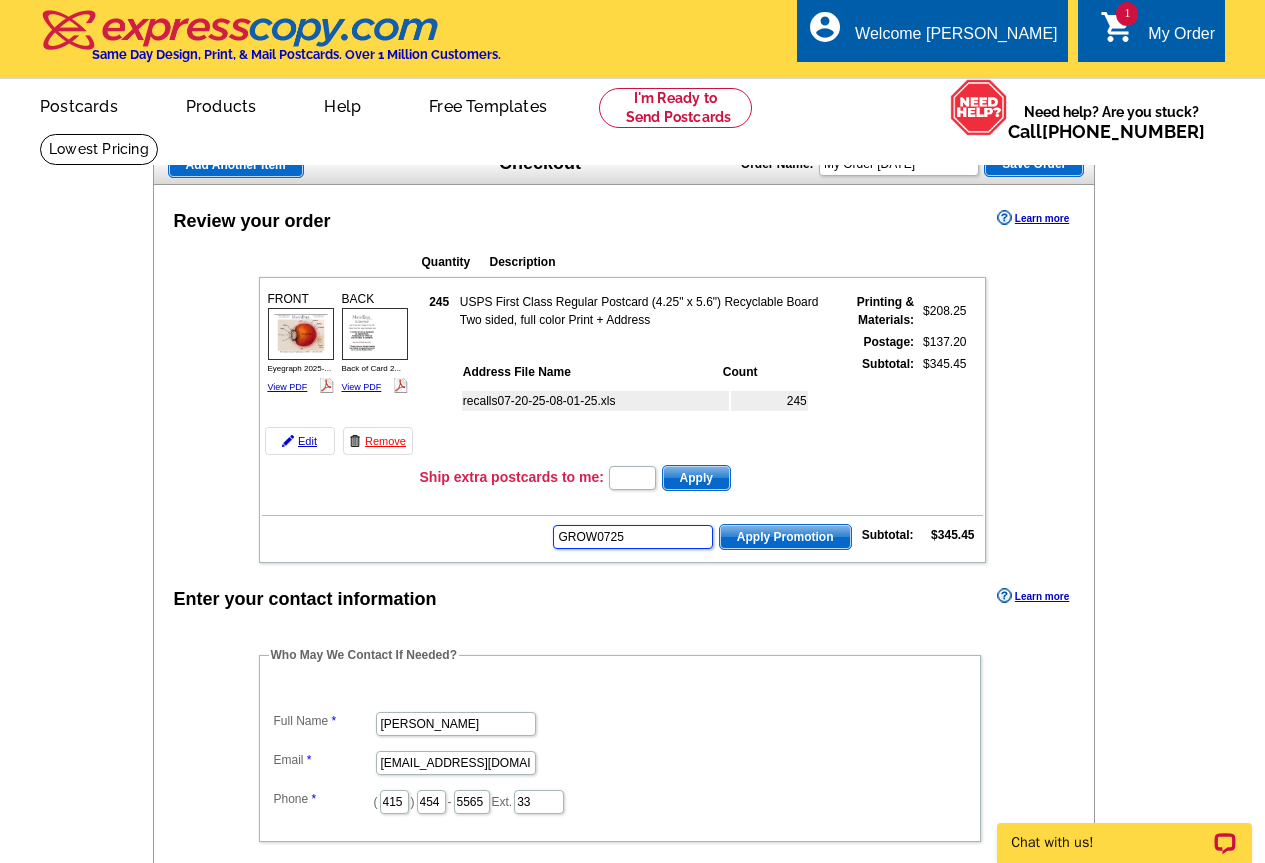 type on "GROW0725" 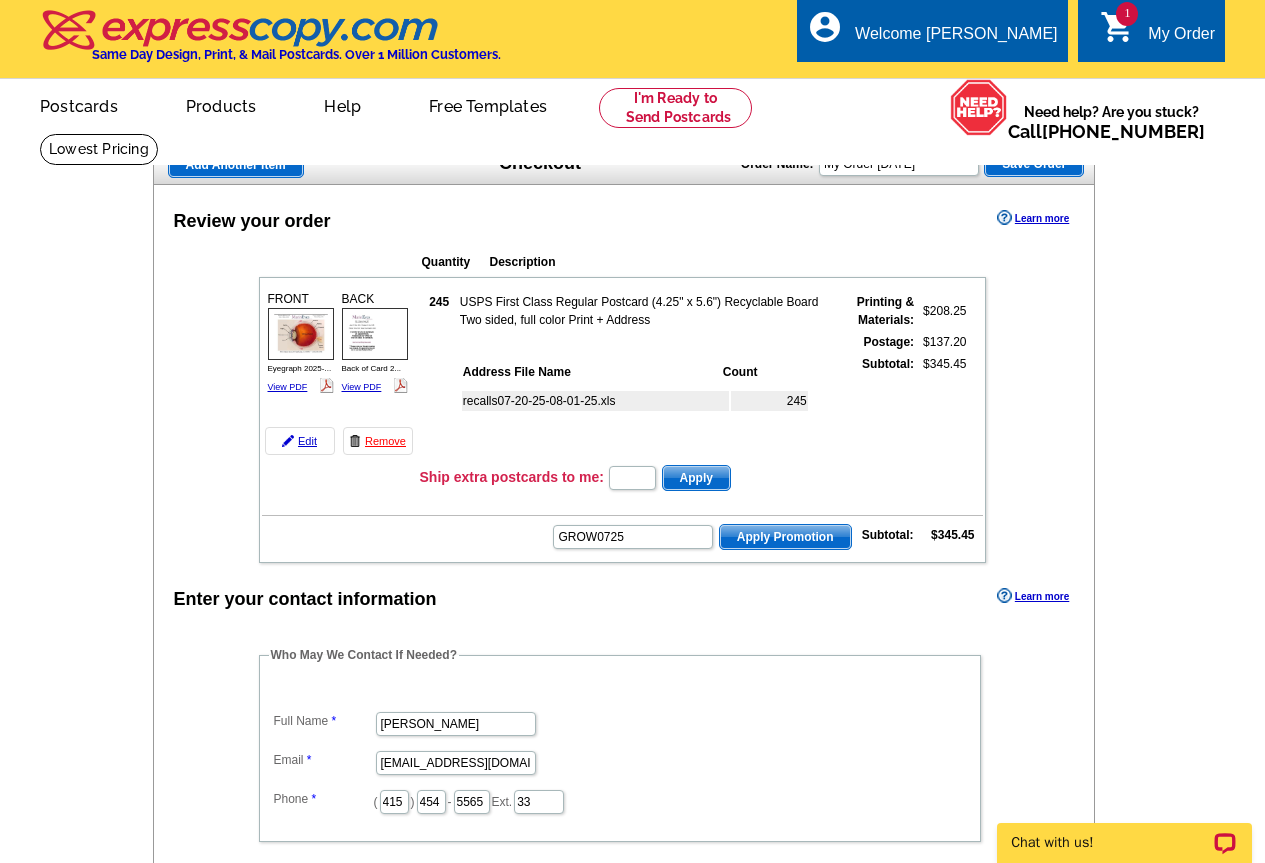 click on "Apply Promotion" at bounding box center (785, 537) 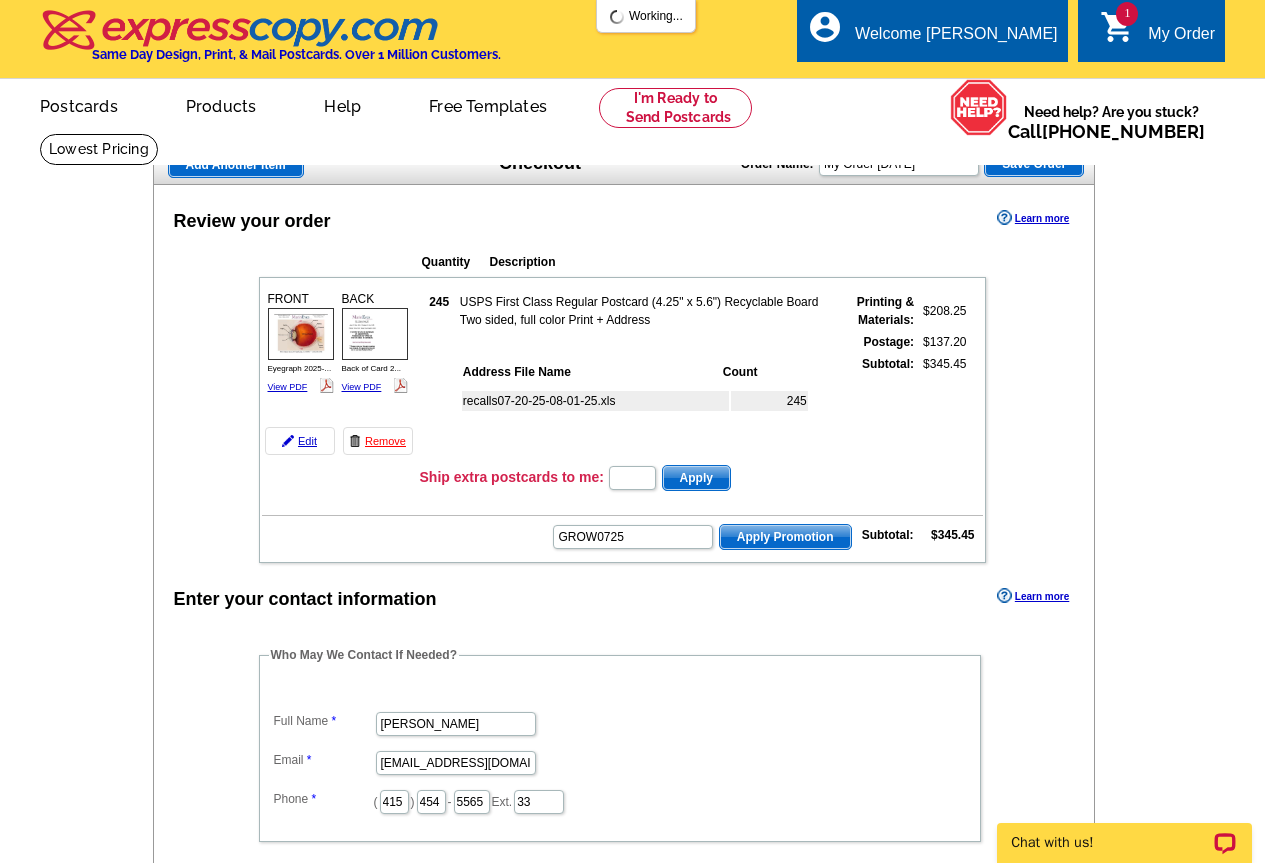 scroll, scrollTop: 0, scrollLeft: 0, axis: both 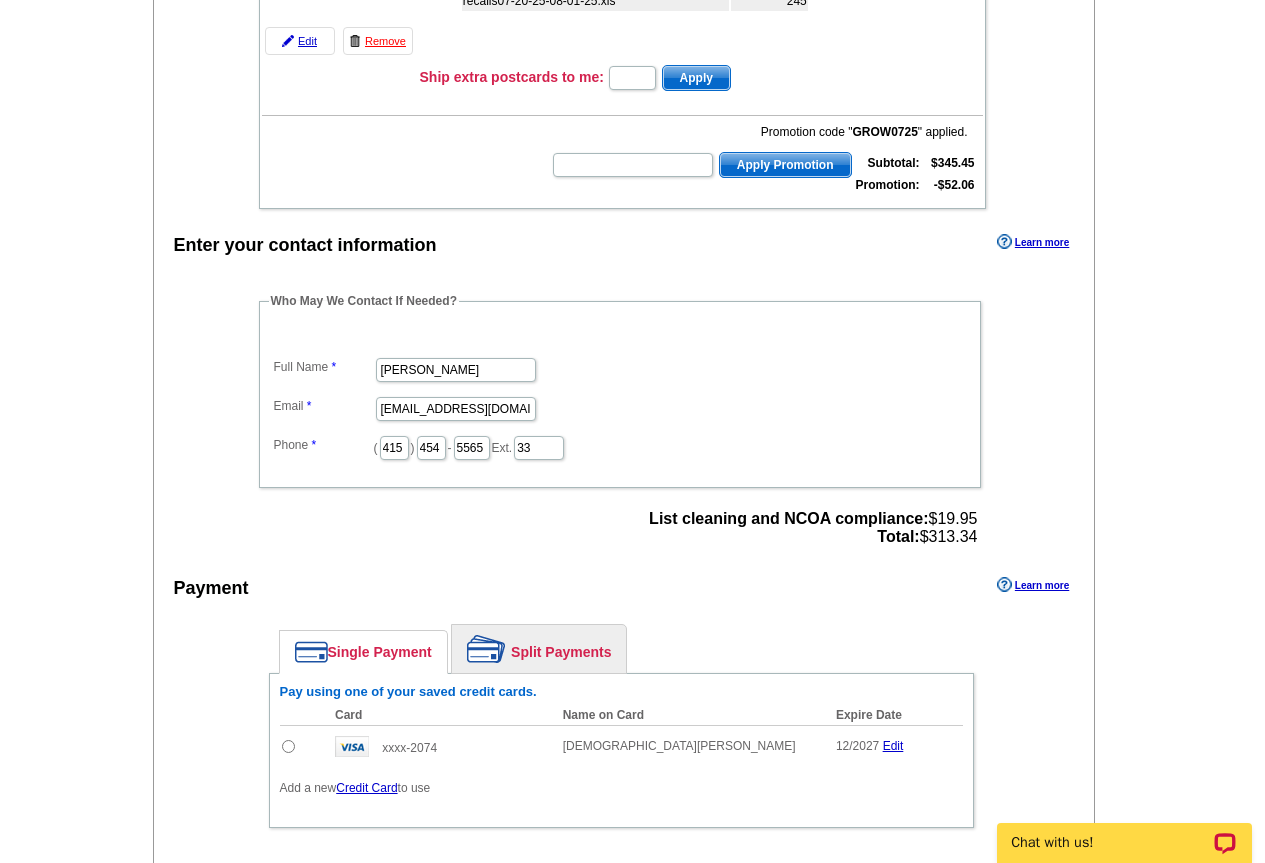 click at bounding box center (288, 746) 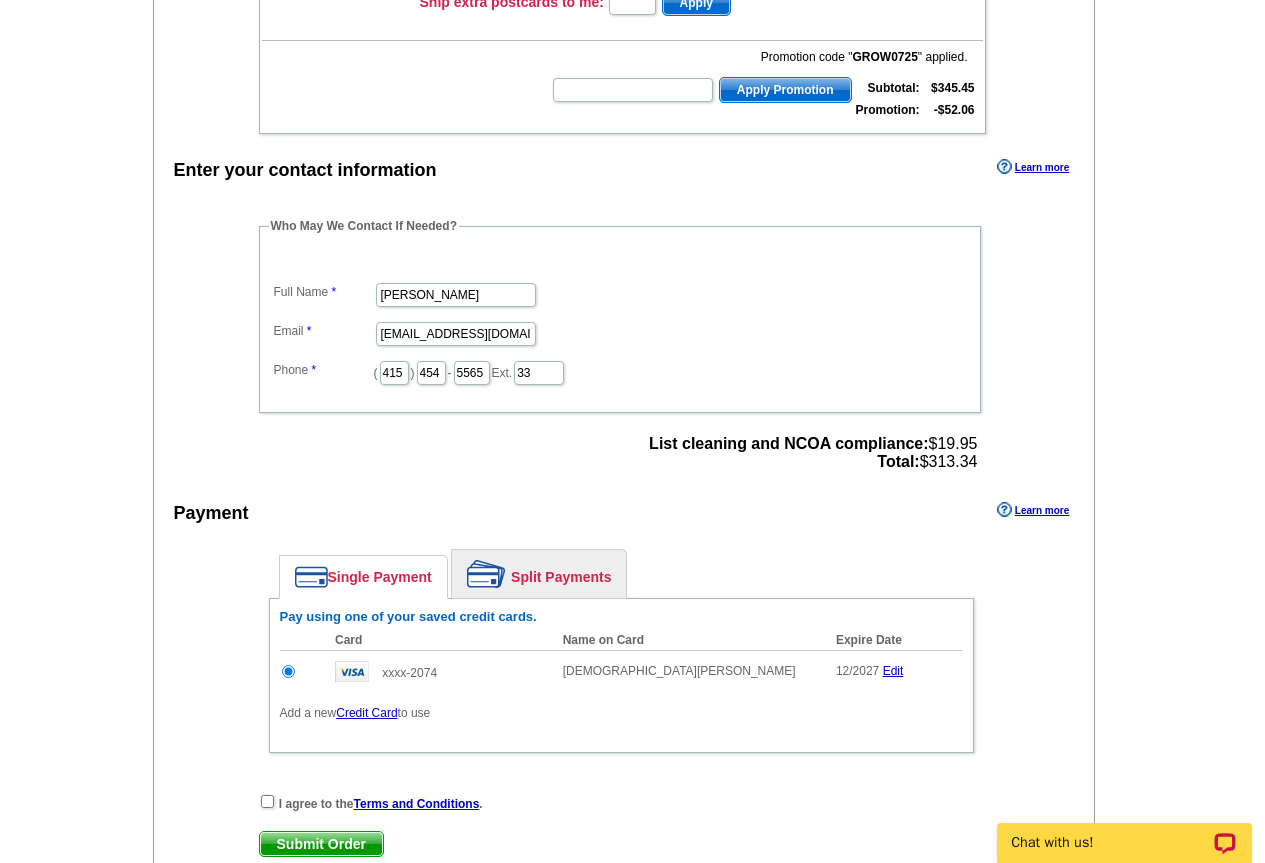 scroll, scrollTop: 600, scrollLeft: 0, axis: vertical 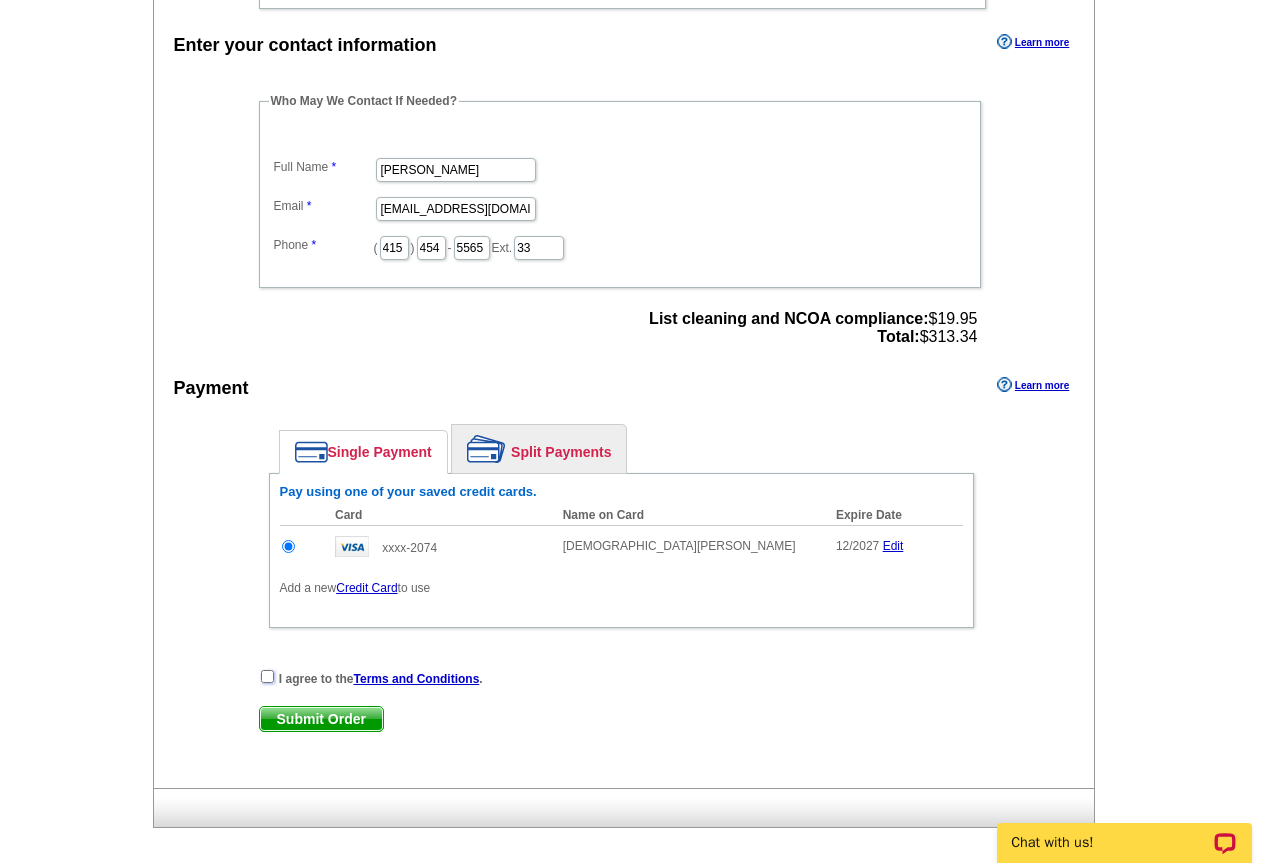 click at bounding box center (267, 676) 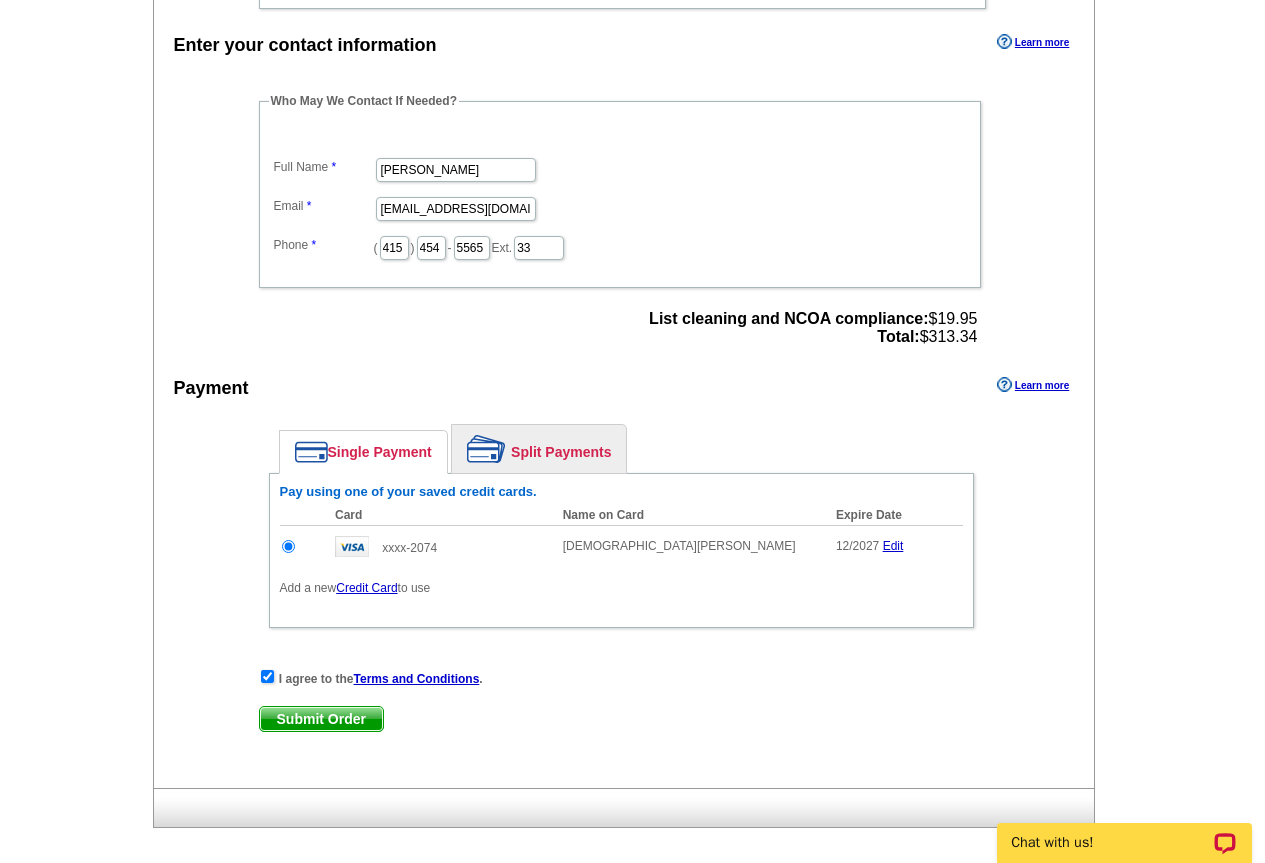 click on "Submit Order" at bounding box center [321, 719] 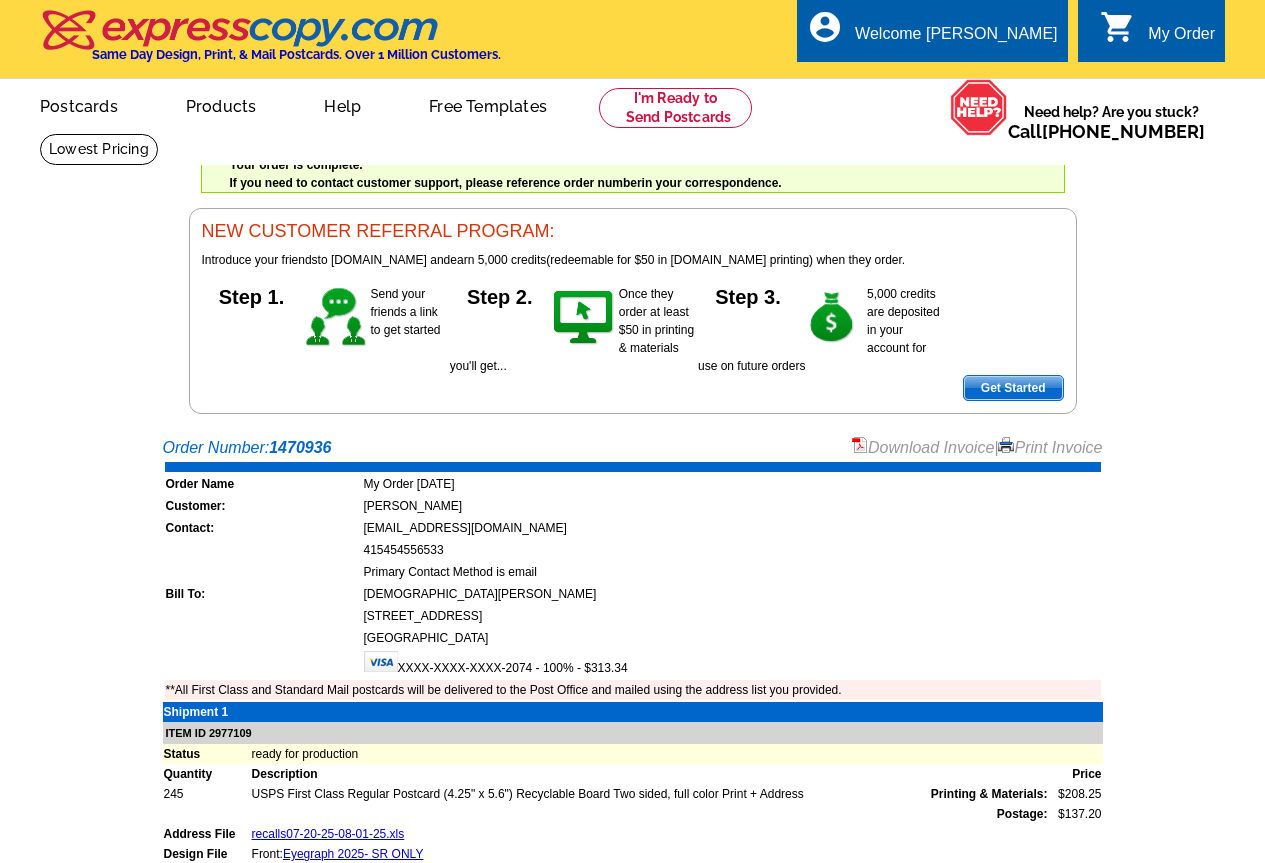 scroll, scrollTop: 0, scrollLeft: 0, axis: both 